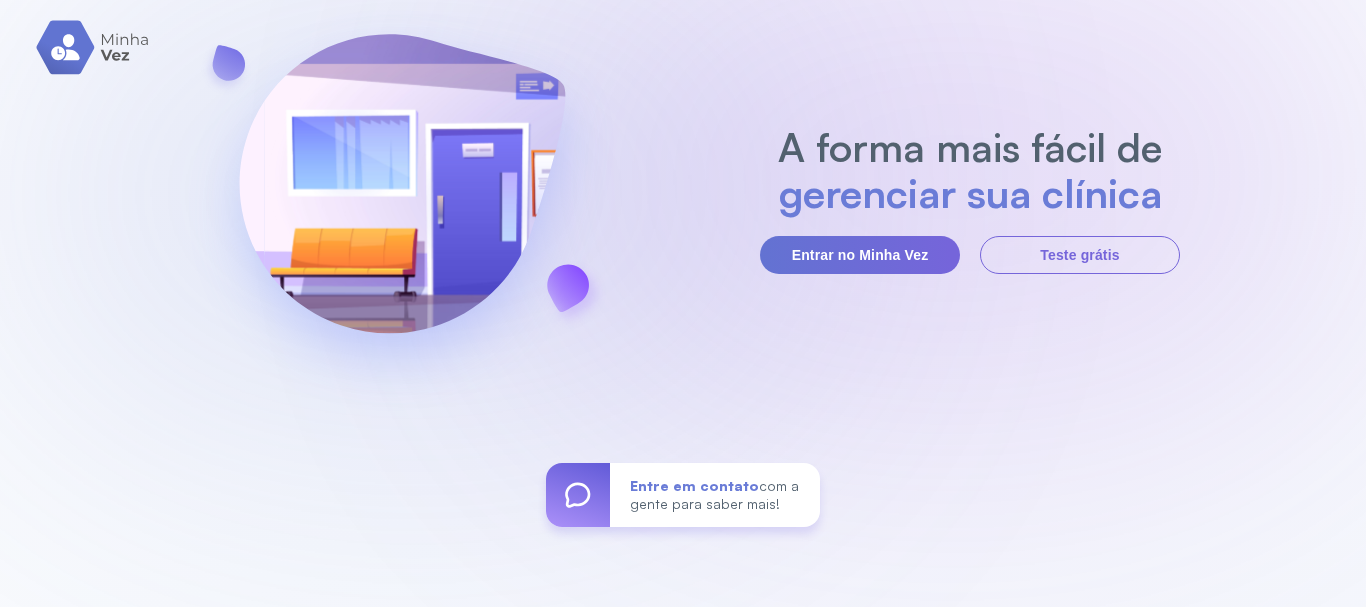 scroll, scrollTop: 0, scrollLeft: 0, axis: both 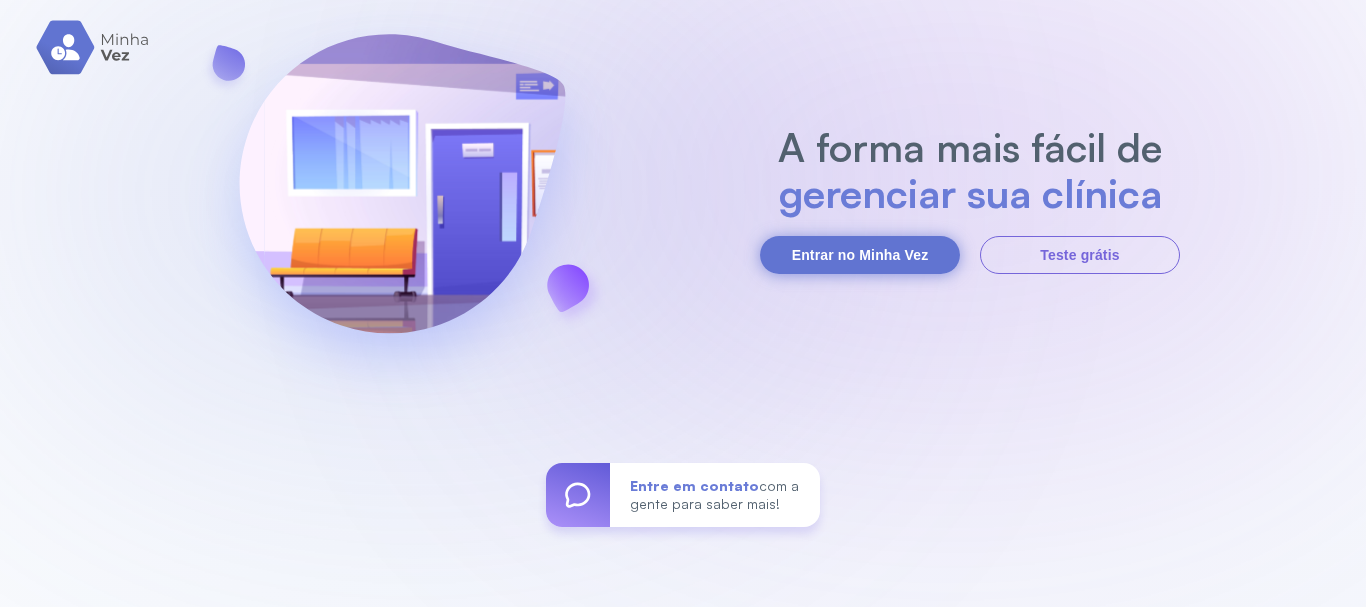 click on "Entrar no Minha Vez" at bounding box center (860, 255) 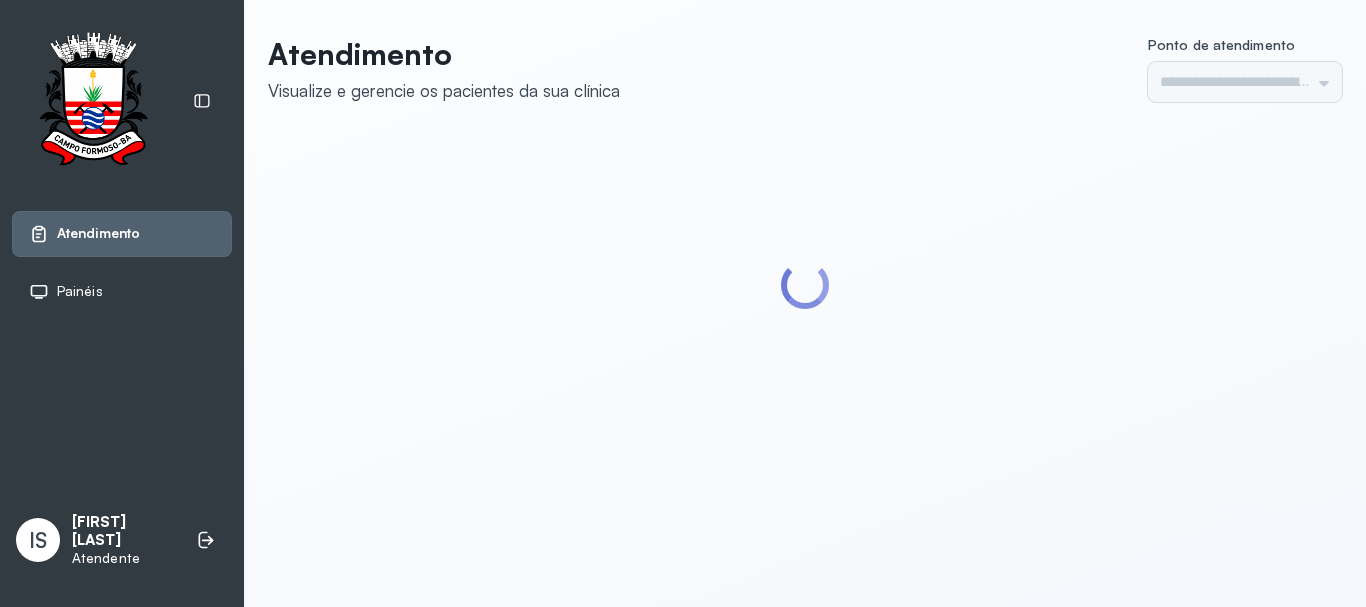 scroll, scrollTop: 0, scrollLeft: 0, axis: both 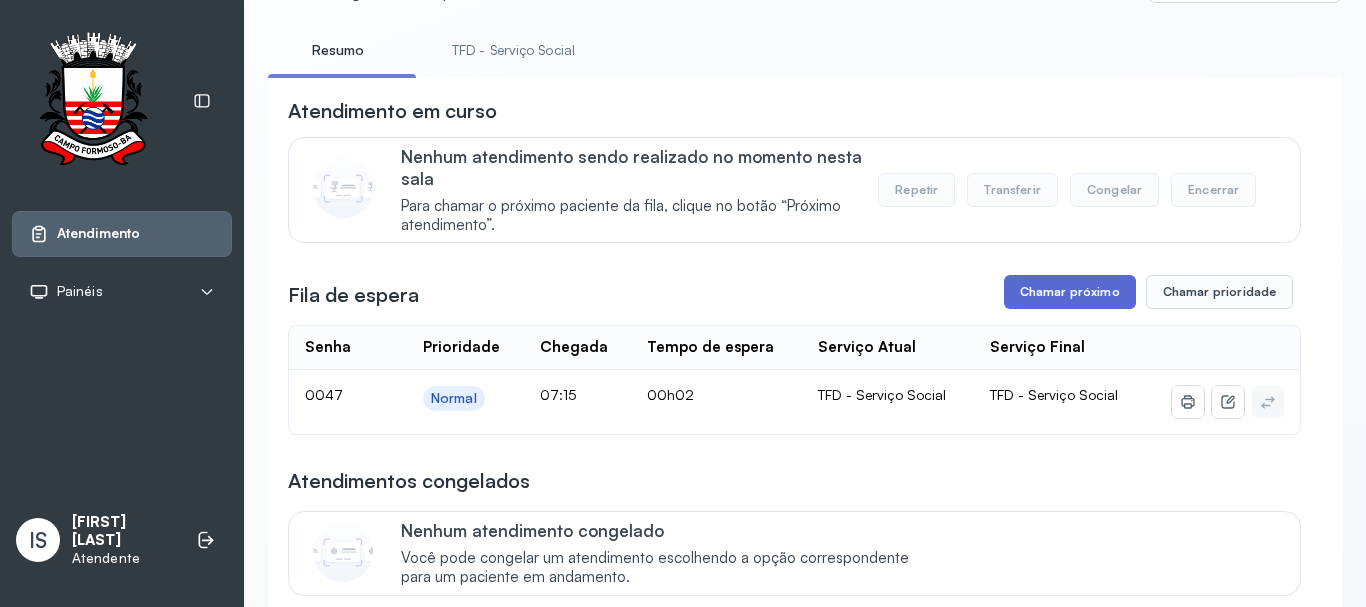 click on "Chamar próximo" at bounding box center [1070, 292] 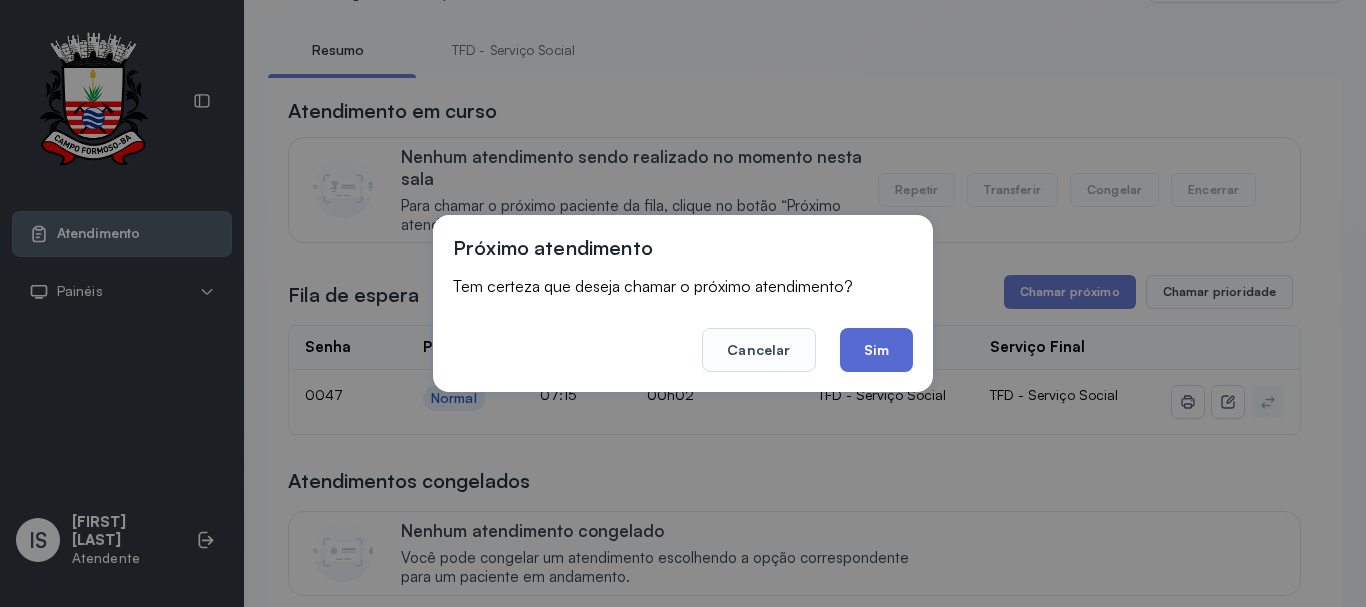 click on "Sim" 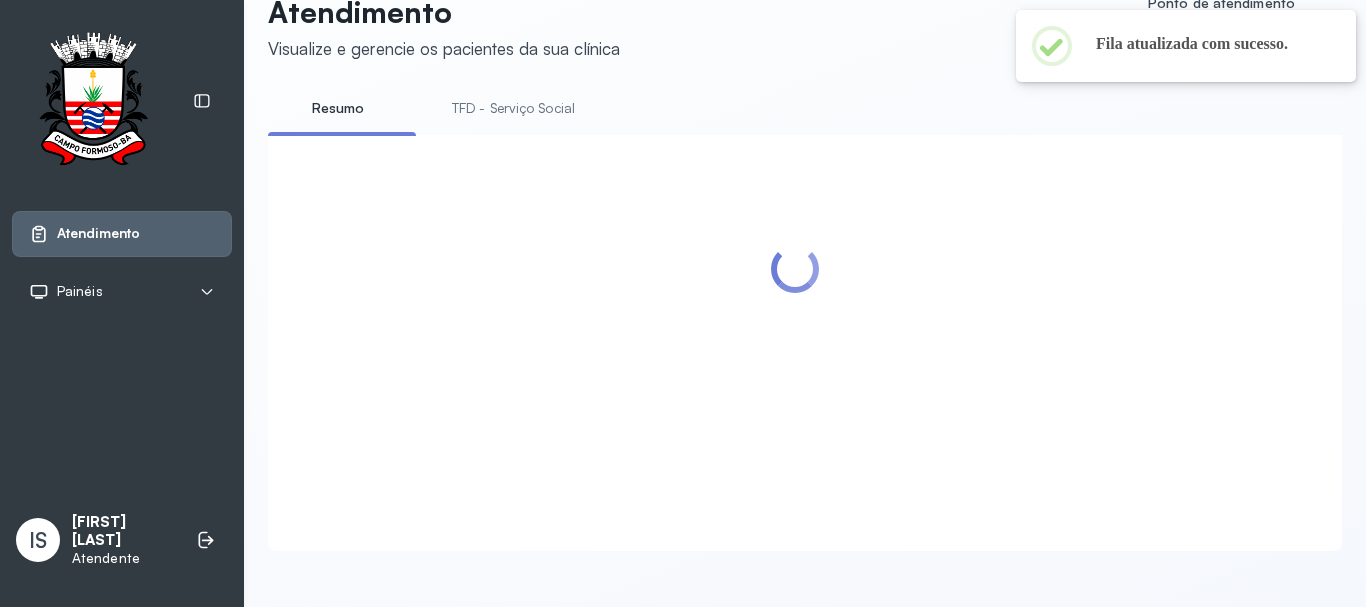 click on "TFD - Serviço Social" at bounding box center (513, 108) 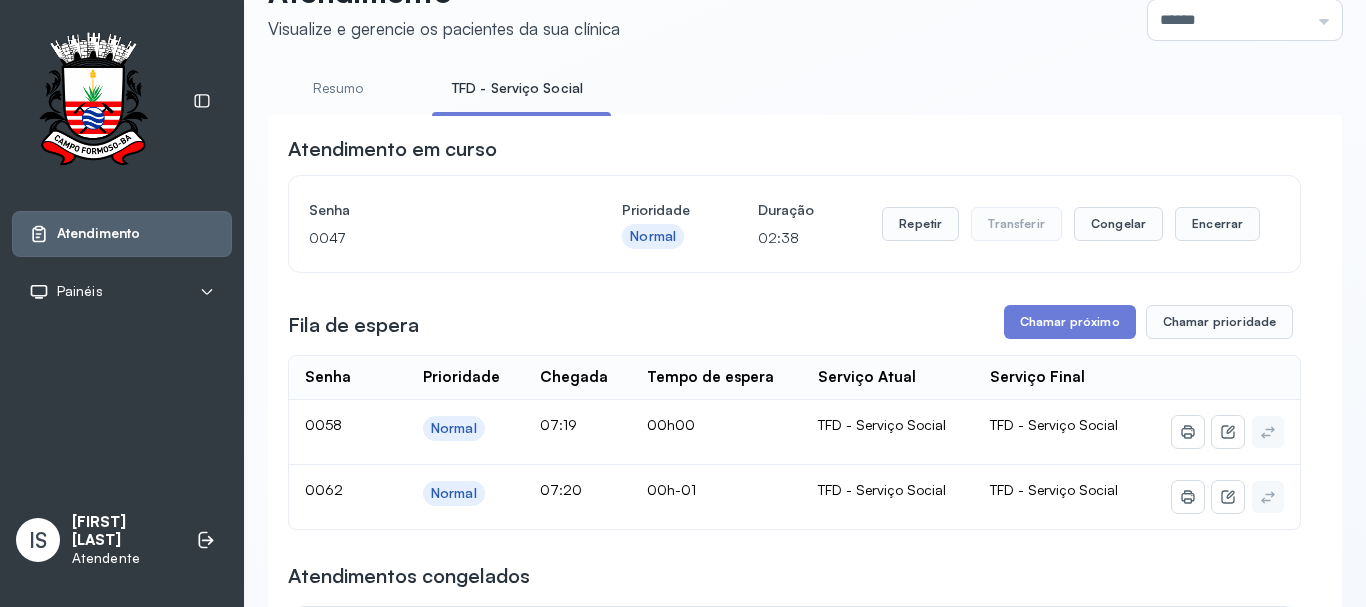 scroll, scrollTop: 162, scrollLeft: 0, axis: vertical 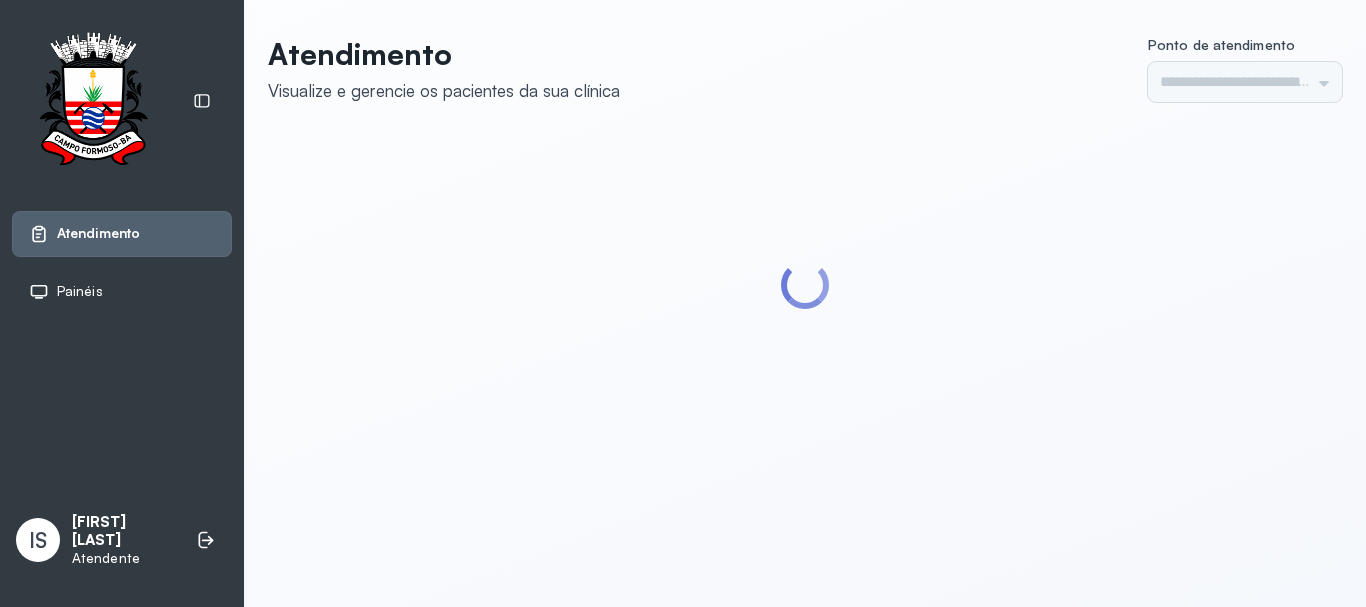 type on "******" 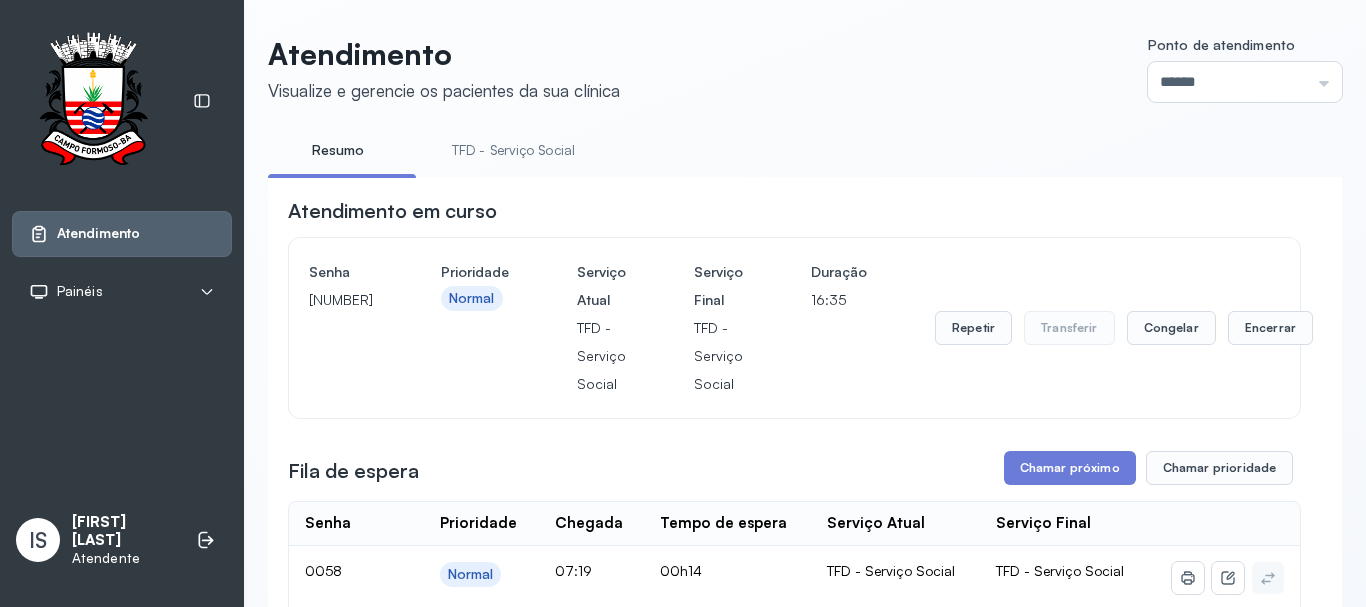 click on "TFD - Serviço Social" at bounding box center [513, 150] 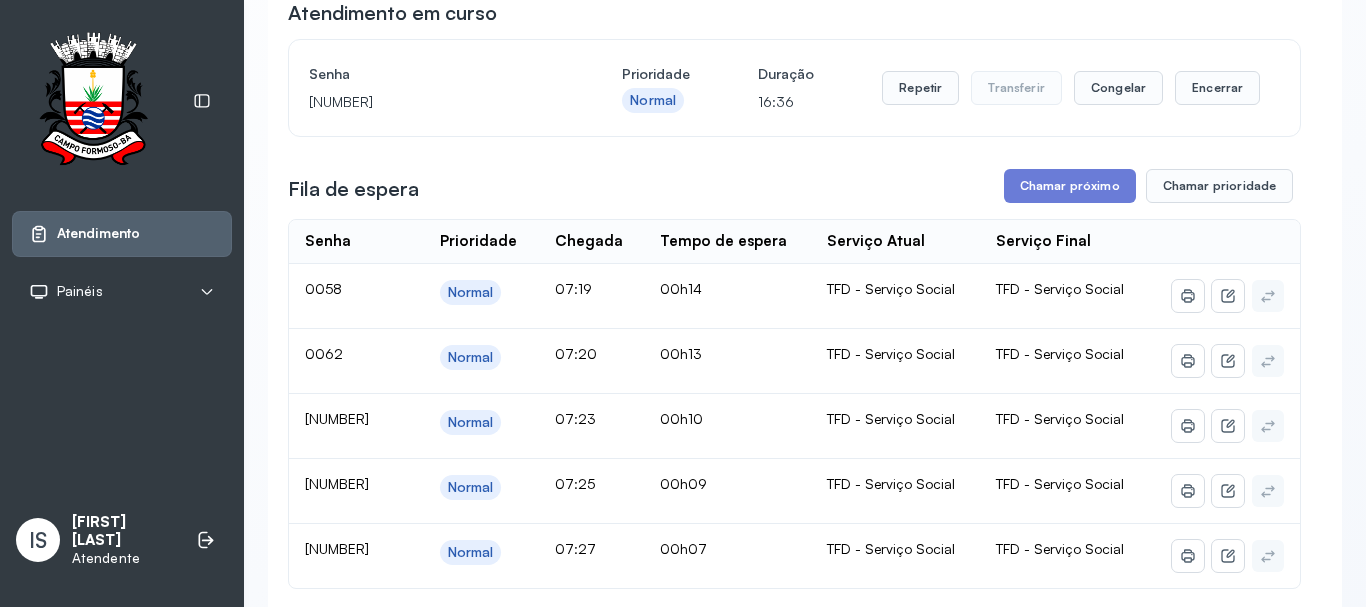 scroll, scrollTop: 200, scrollLeft: 0, axis: vertical 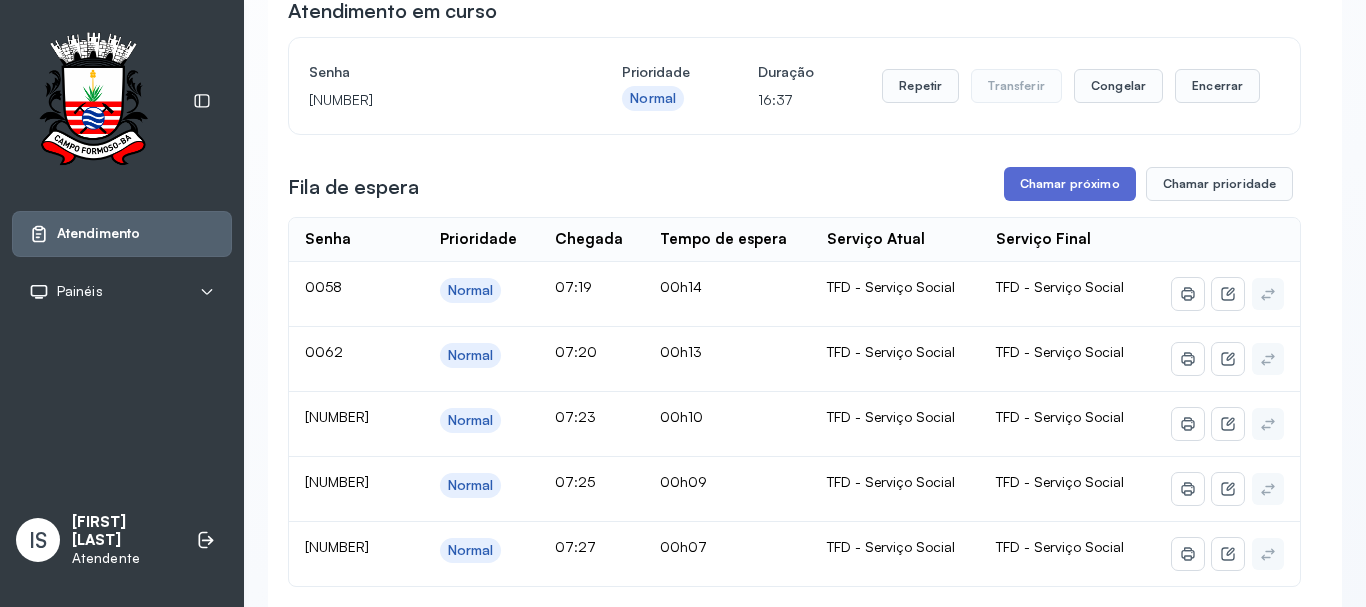 click on "Chamar próximo" at bounding box center (1070, 184) 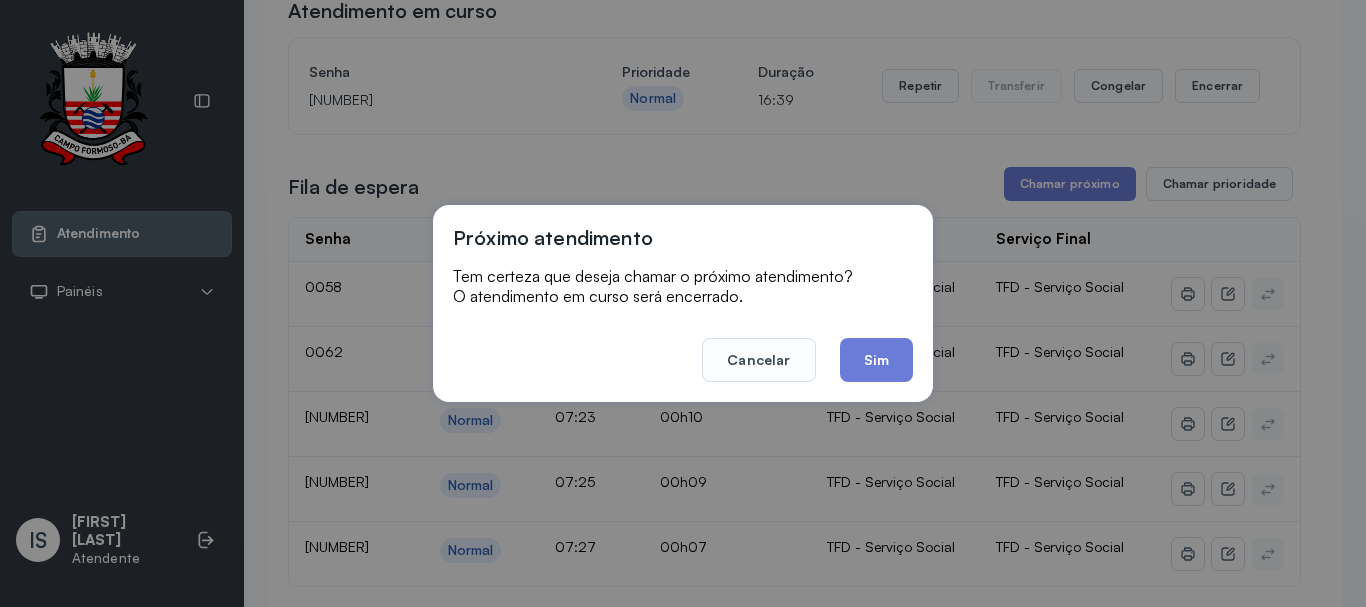 drag, startPoint x: 878, startPoint y: 359, endPoint x: 875, endPoint y: 348, distance: 11.401754 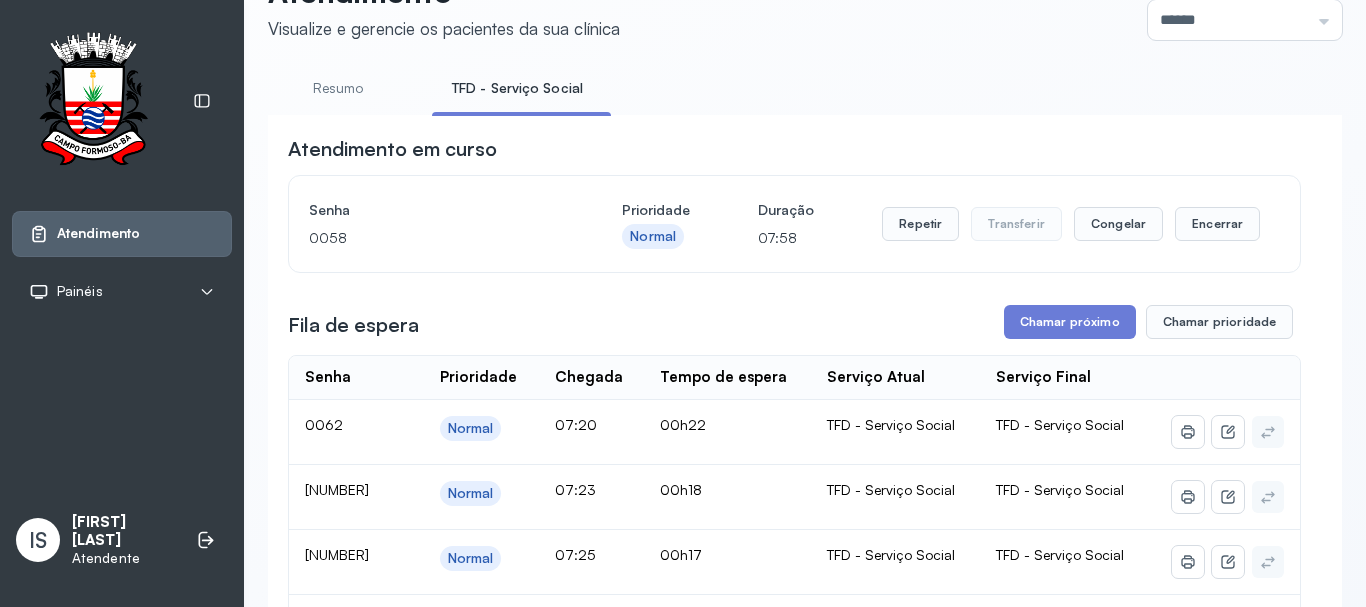 scroll, scrollTop: 200, scrollLeft: 0, axis: vertical 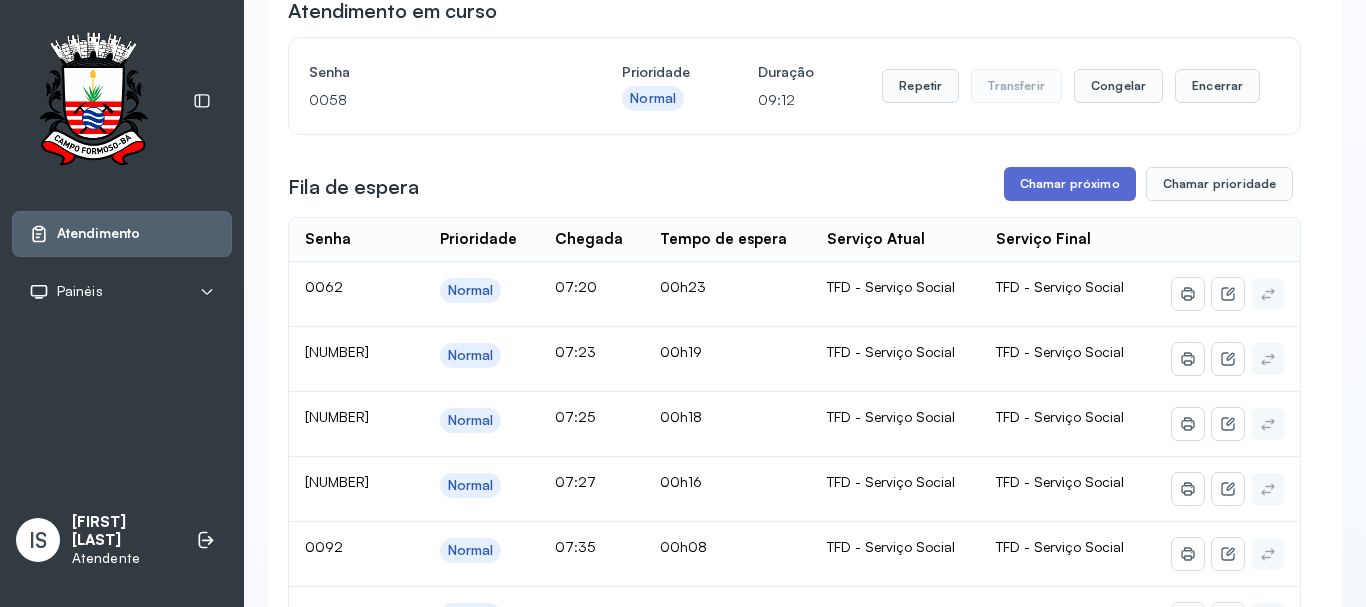 click on "Chamar próximo" at bounding box center (1070, 184) 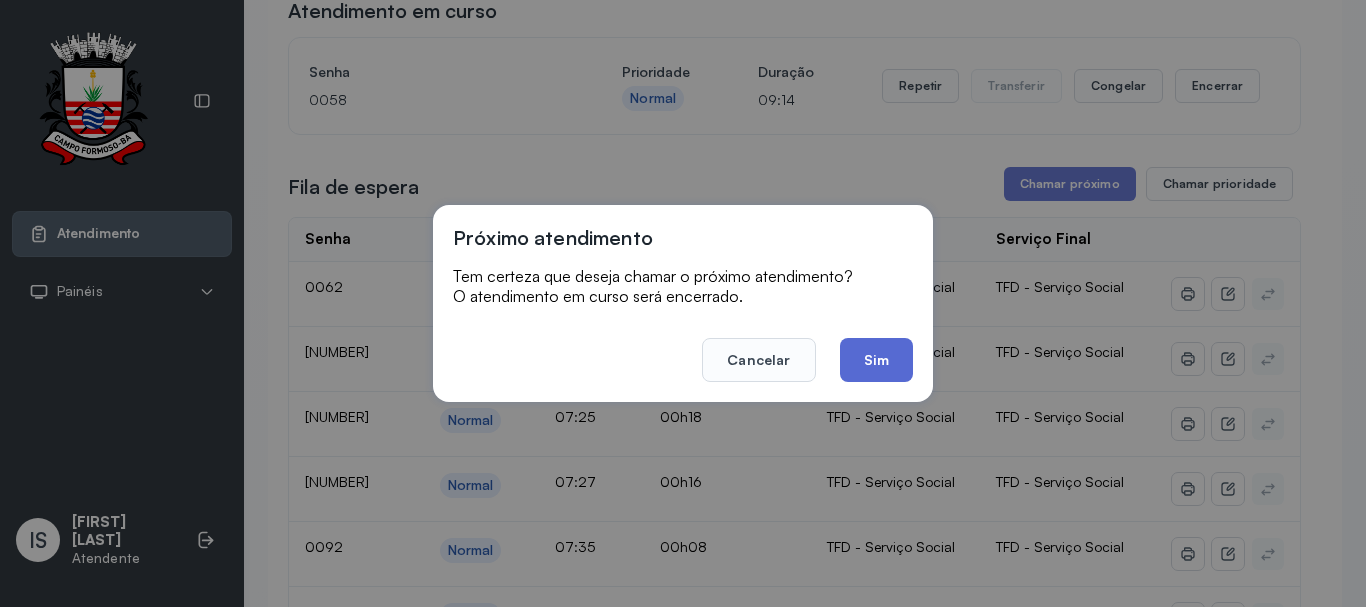 click on "Sim" 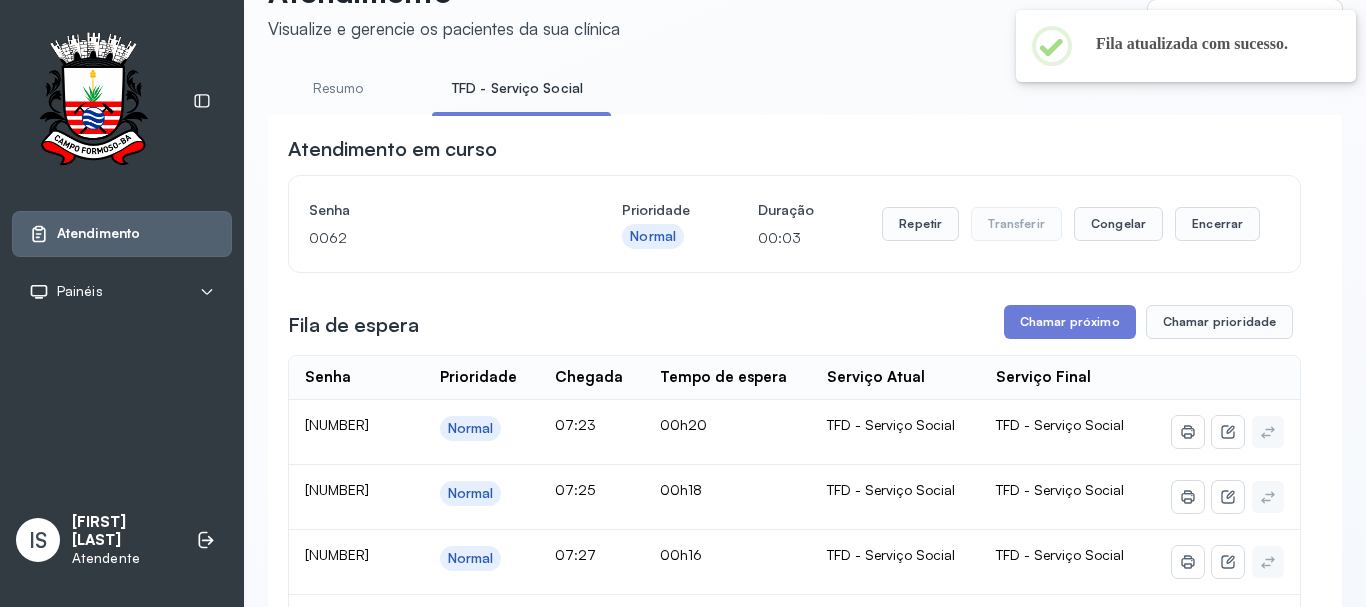 scroll, scrollTop: 200, scrollLeft: 0, axis: vertical 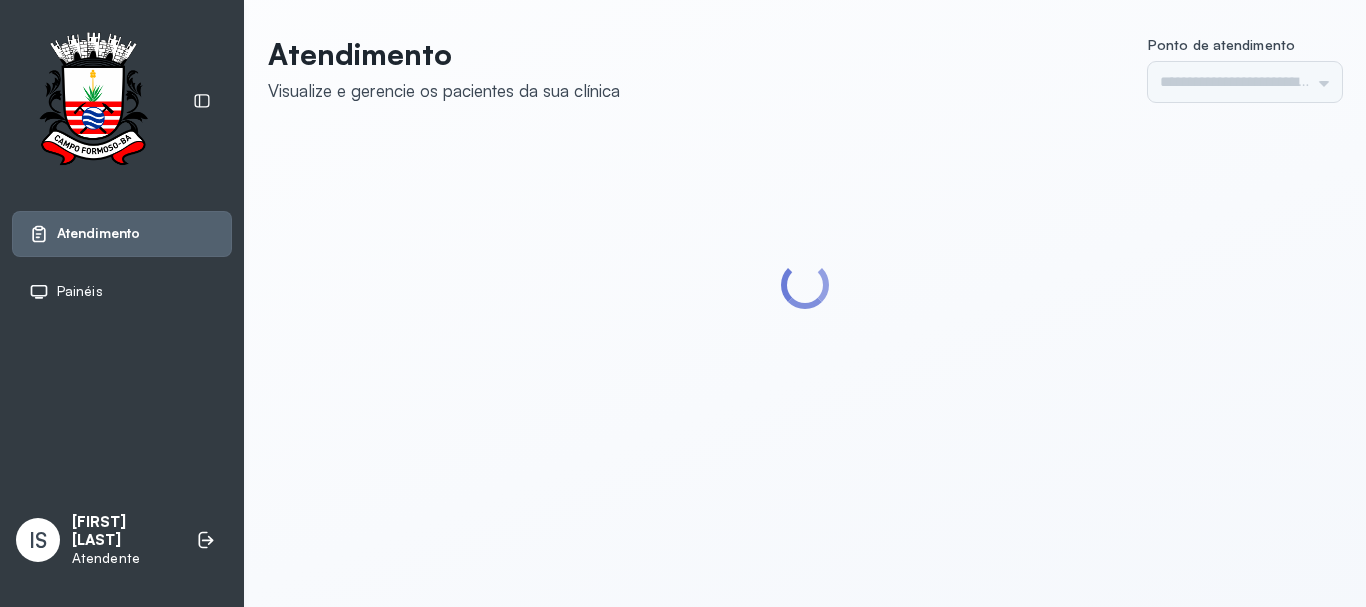 type on "******" 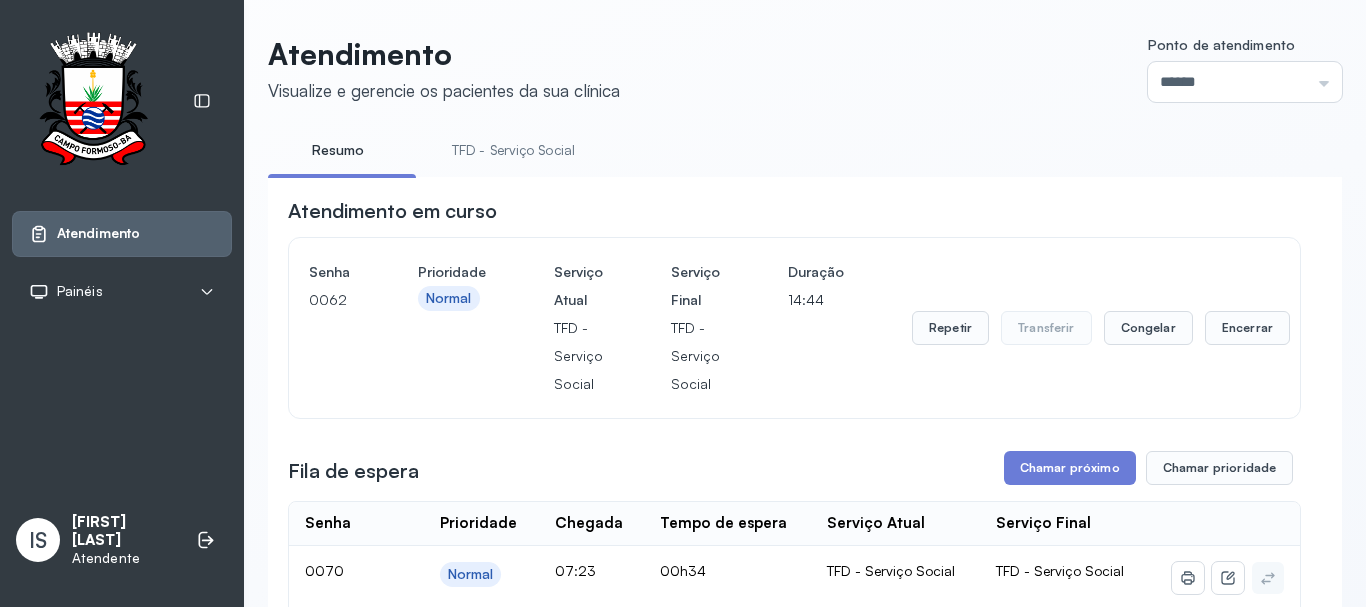 click on "TFD - Serviço Social" at bounding box center [513, 150] 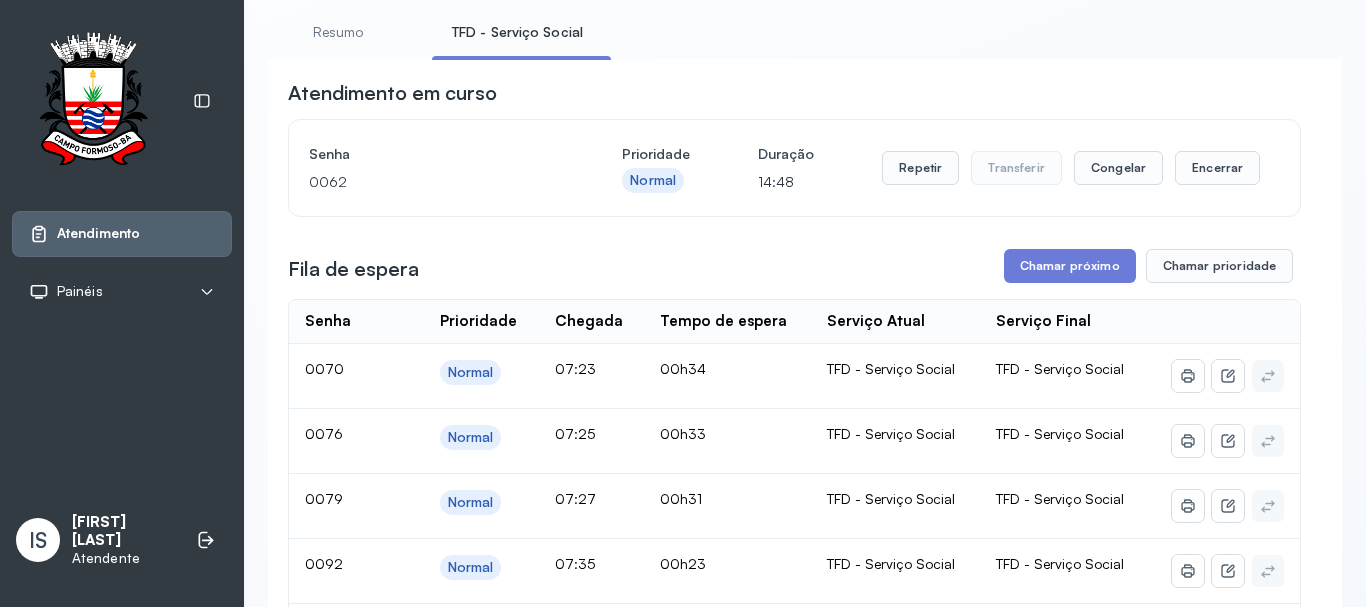 scroll, scrollTop: 200, scrollLeft: 0, axis: vertical 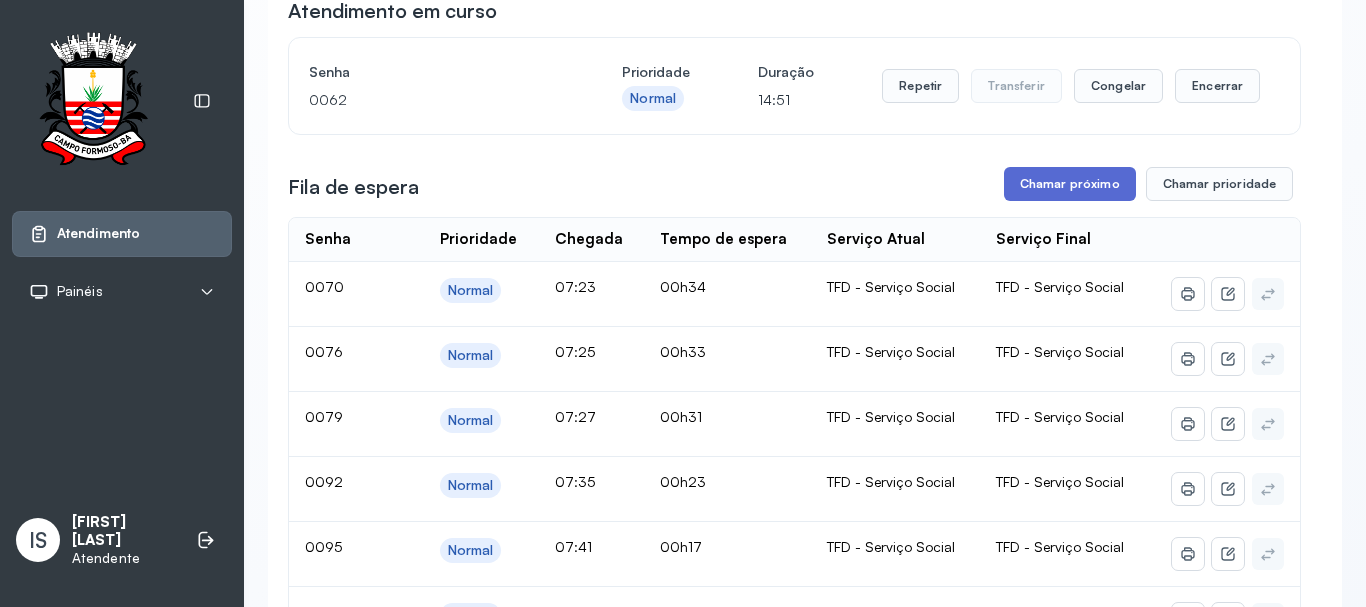click on "Chamar próximo" at bounding box center (1070, 184) 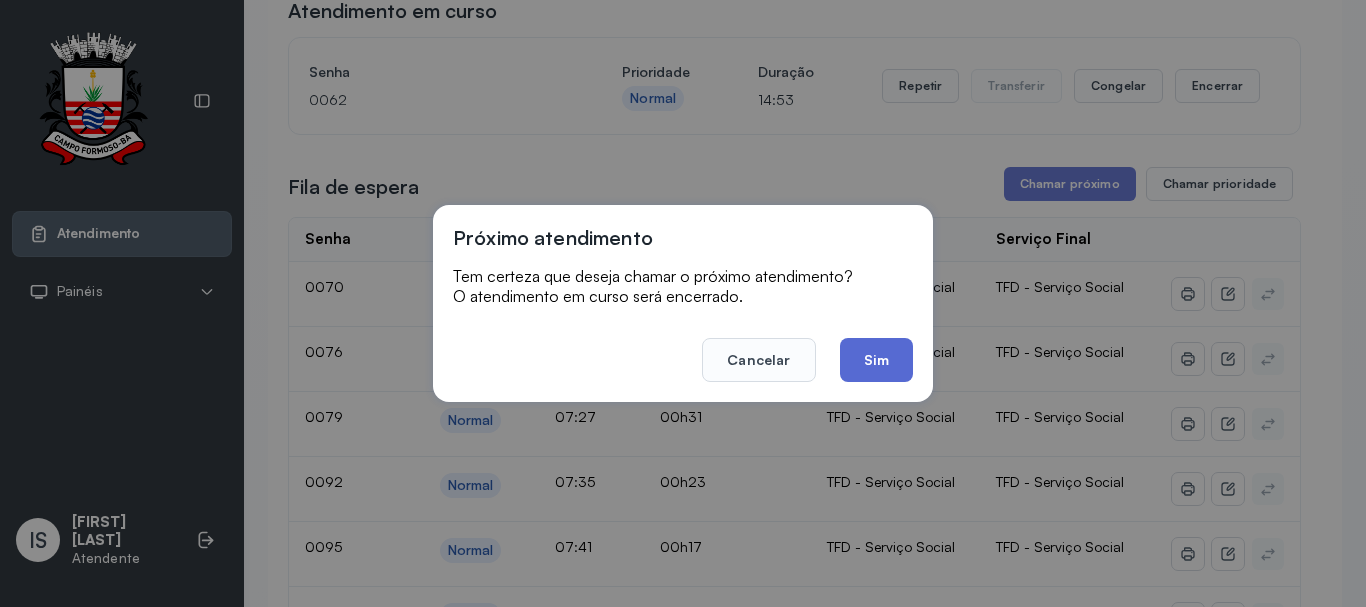click on "Sim" 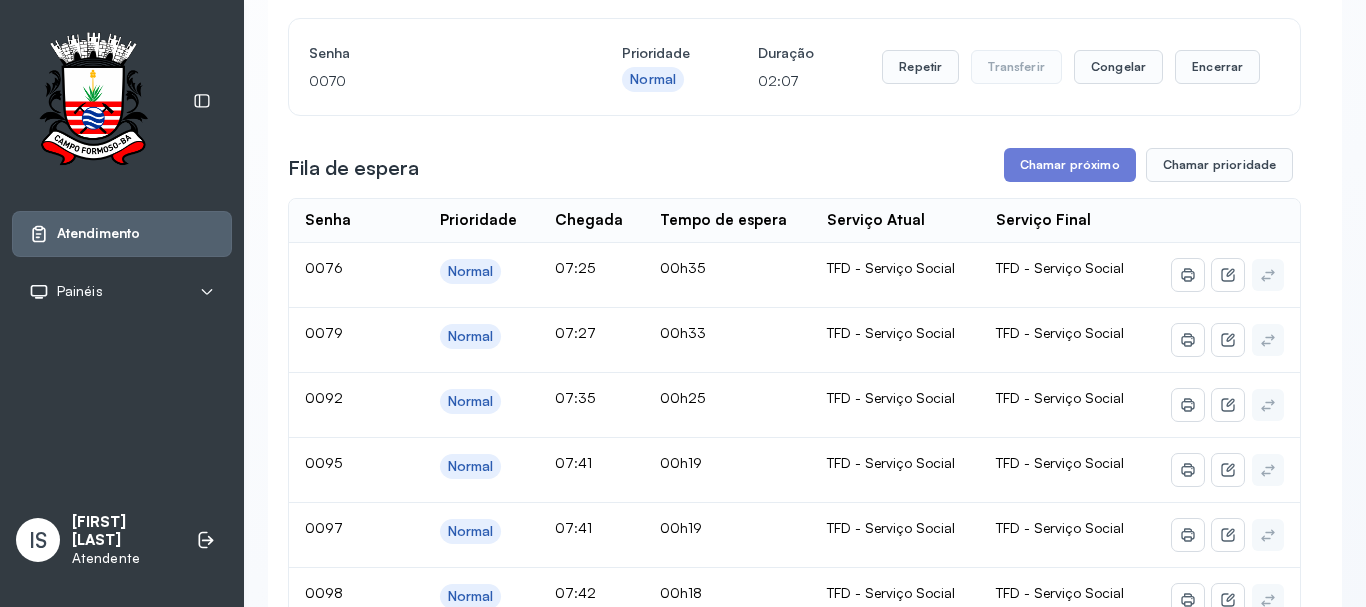 scroll, scrollTop: 0, scrollLeft: 0, axis: both 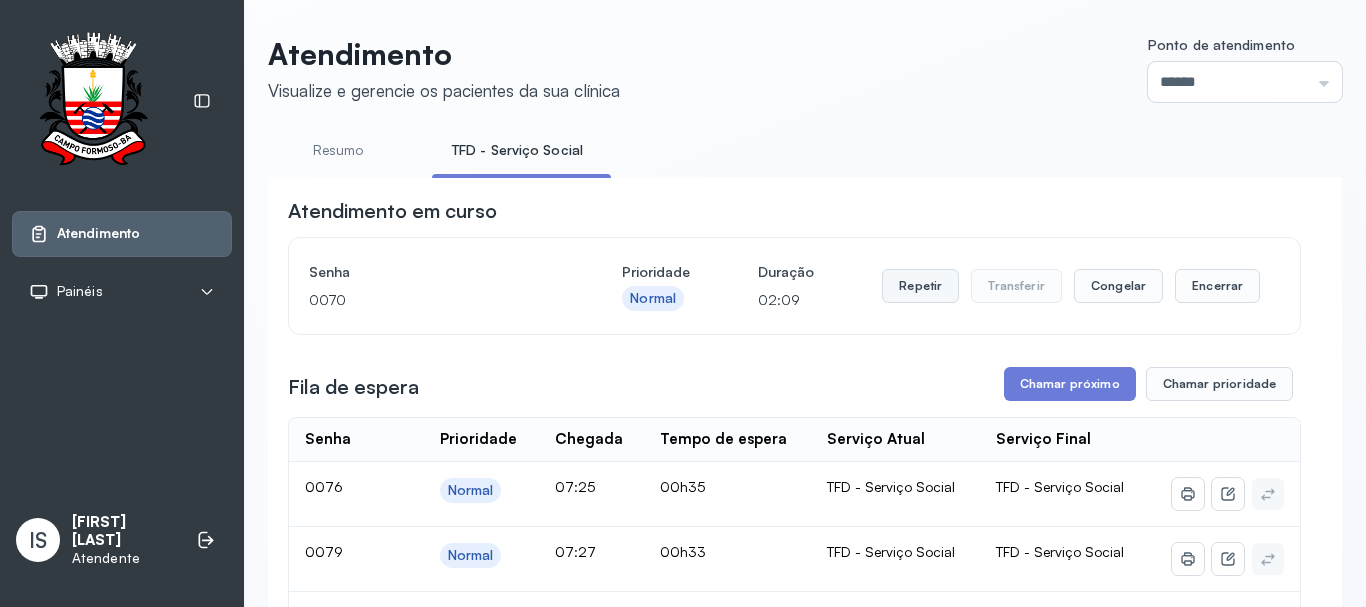 click on "Repetir" at bounding box center (920, 286) 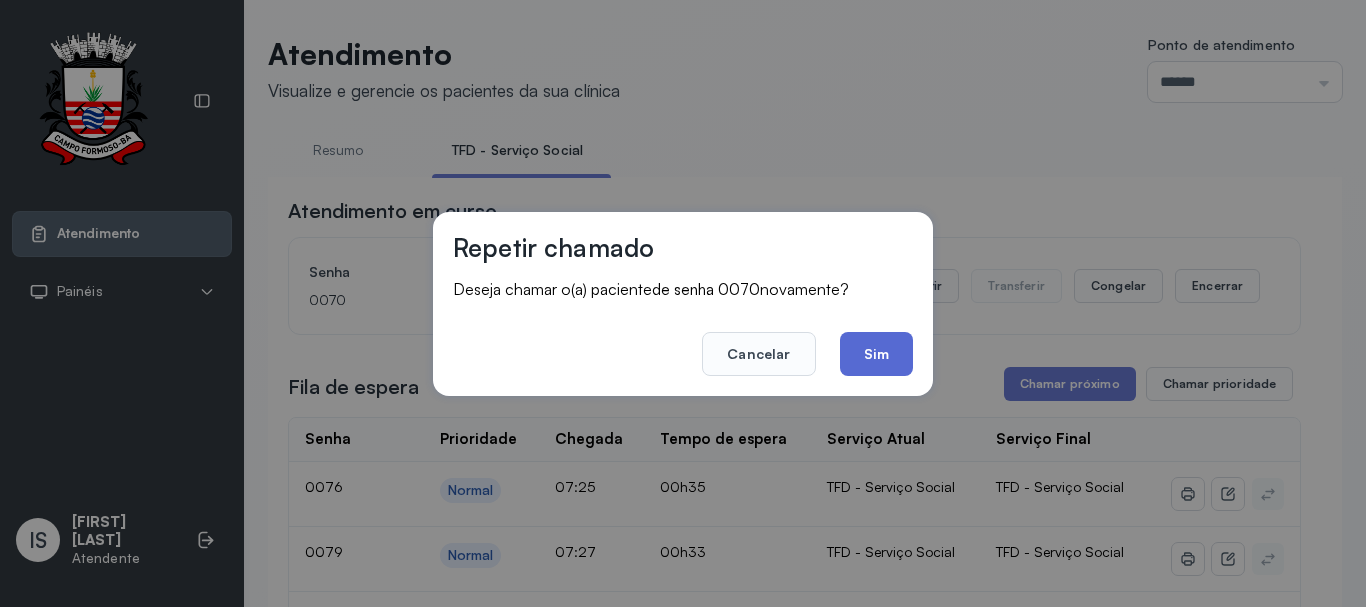 click on "Sim" 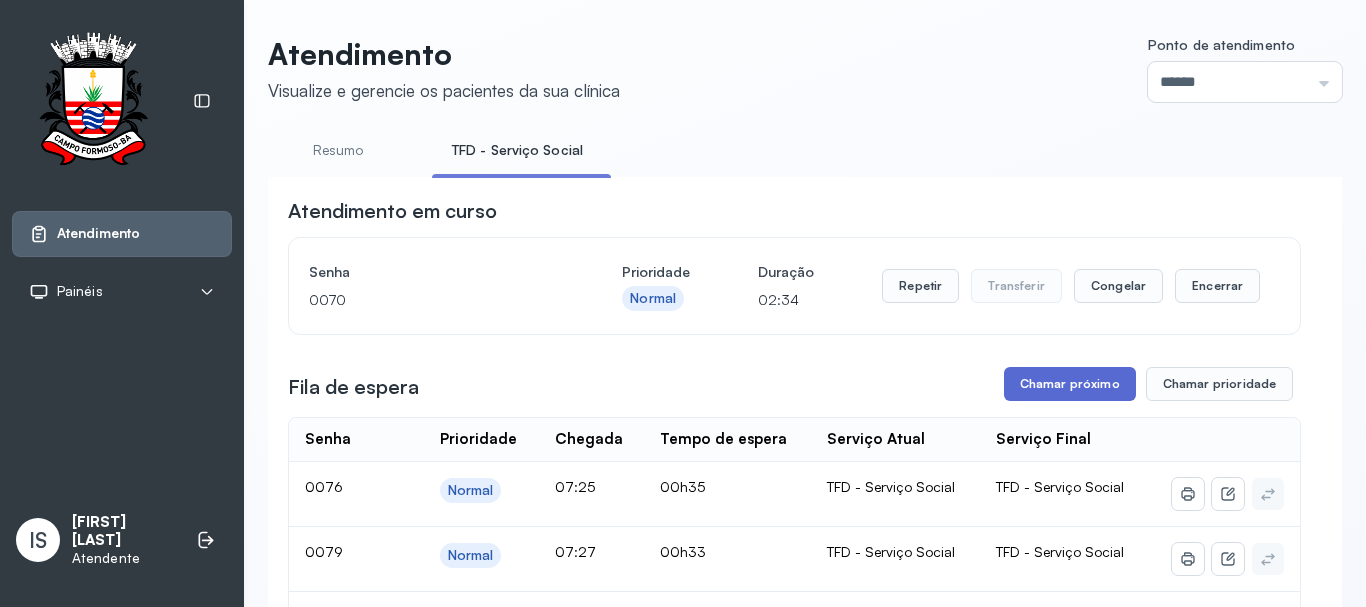 click on "Chamar próximo" at bounding box center [1070, 384] 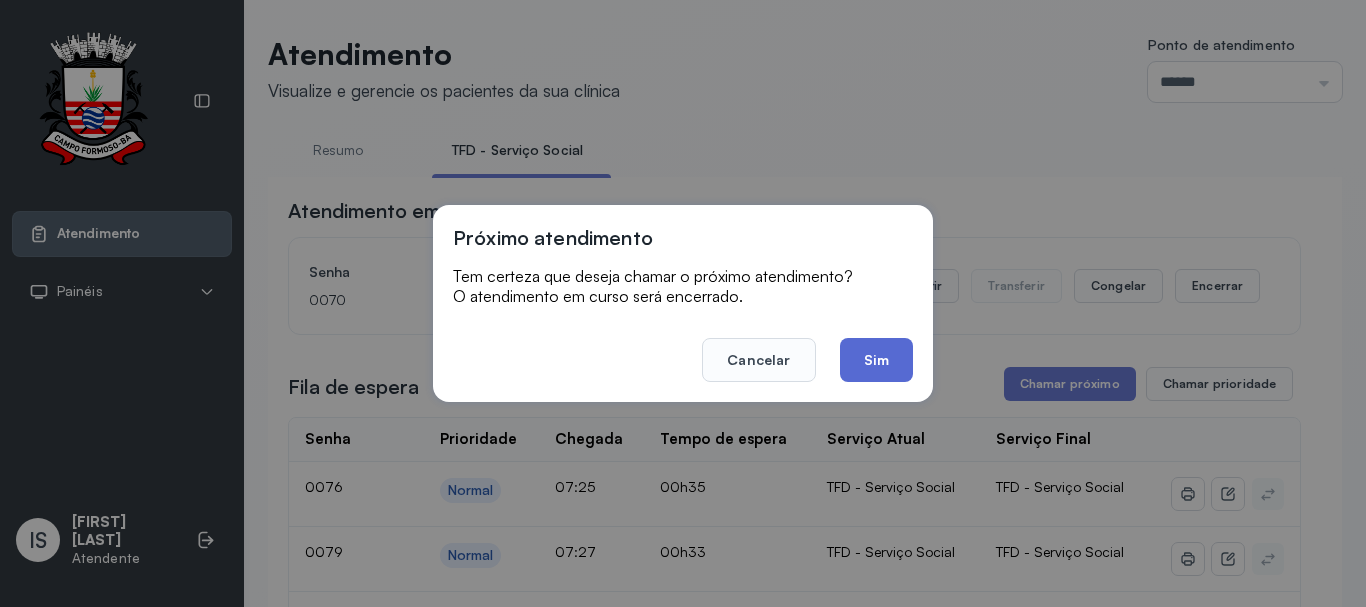 click on "Sim" 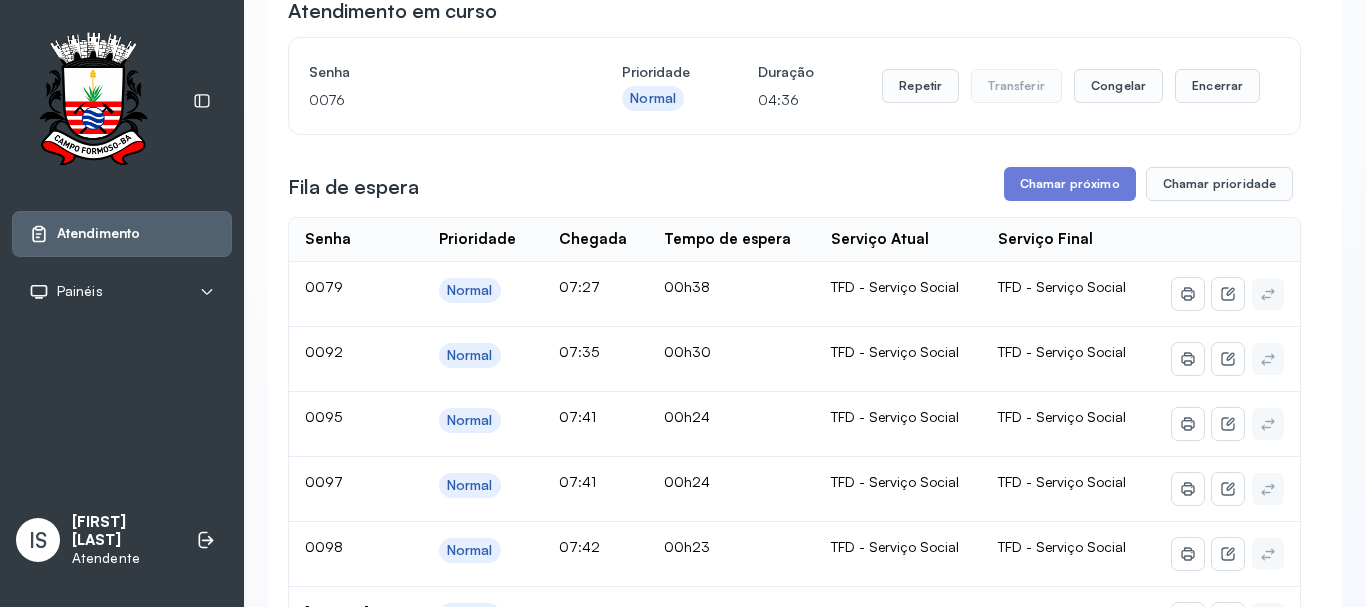 scroll, scrollTop: 100, scrollLeft: 0, axis: vertical 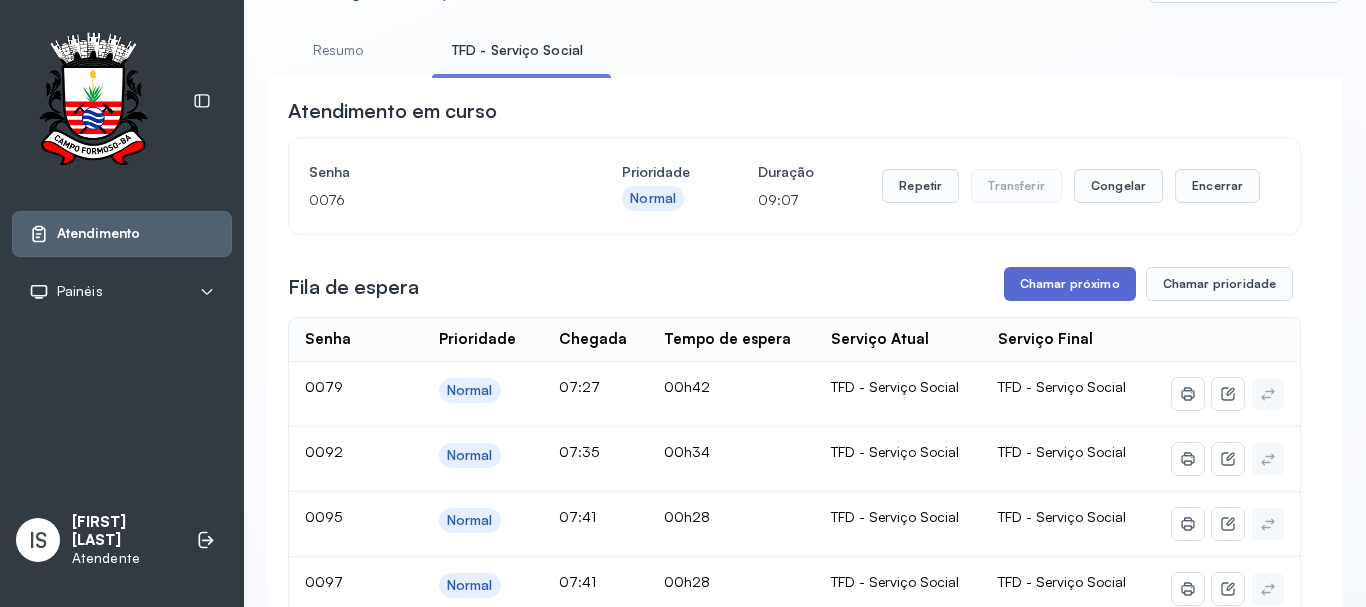 click on "Chamar próximo" at bounding box center (1070, 284) 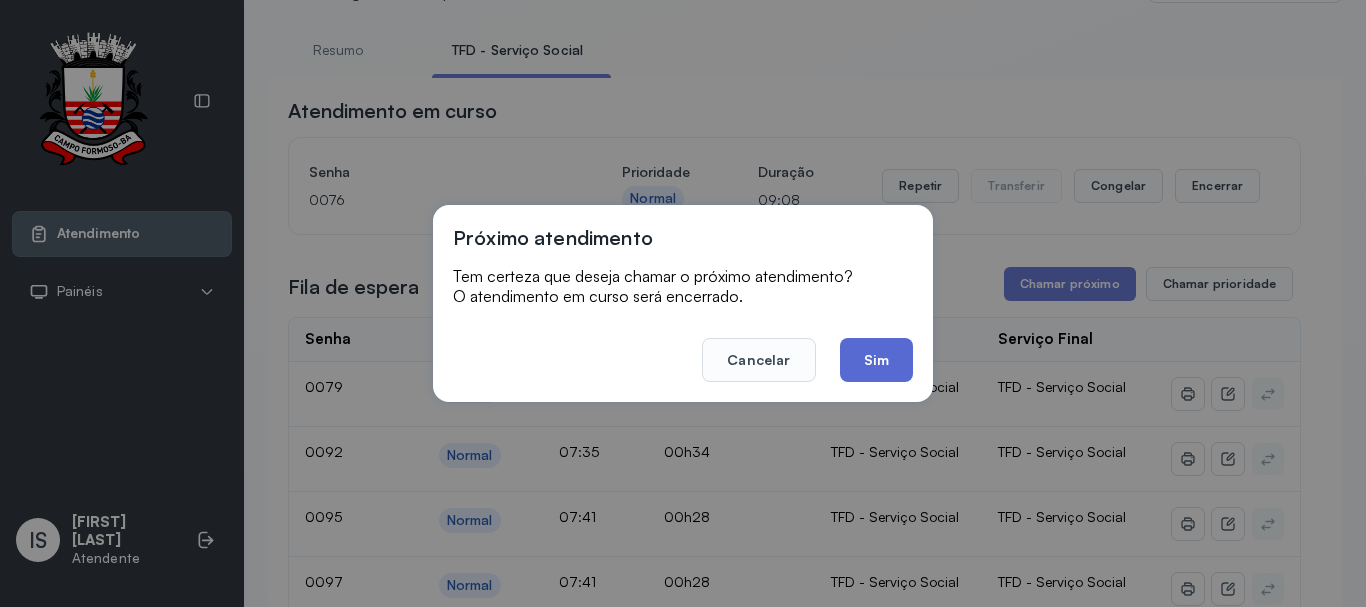 click on "Sim" 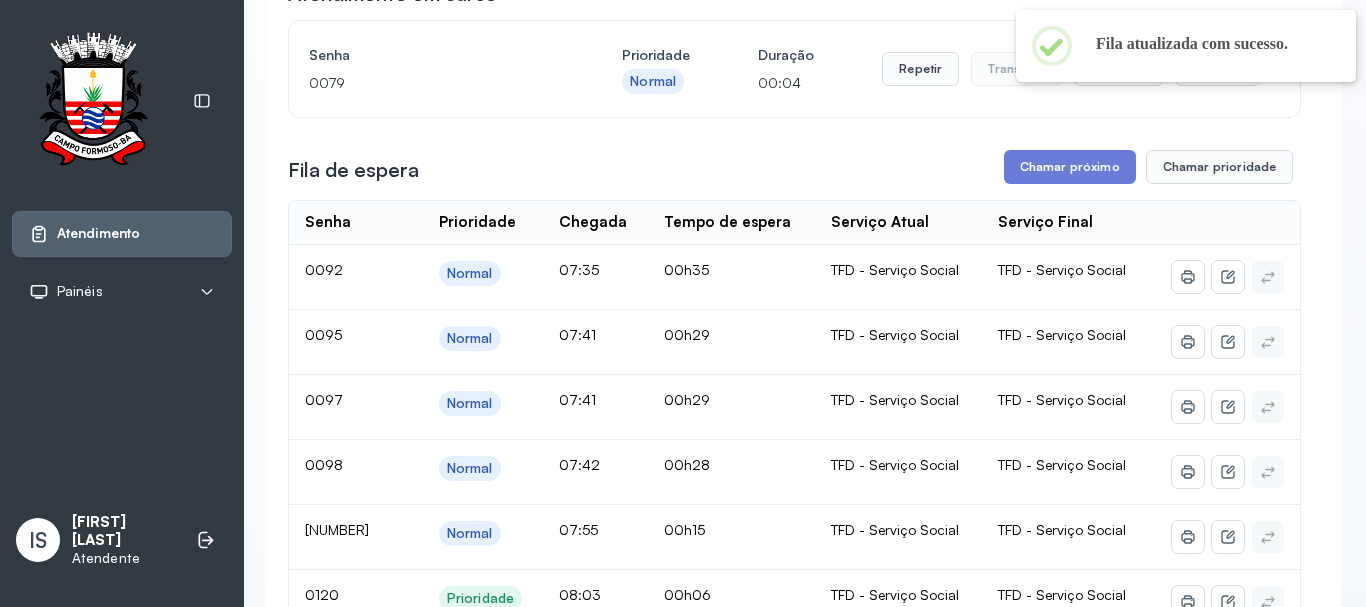 scroll, scrollTop: 200, scrollLeft: 0, axis: vertical 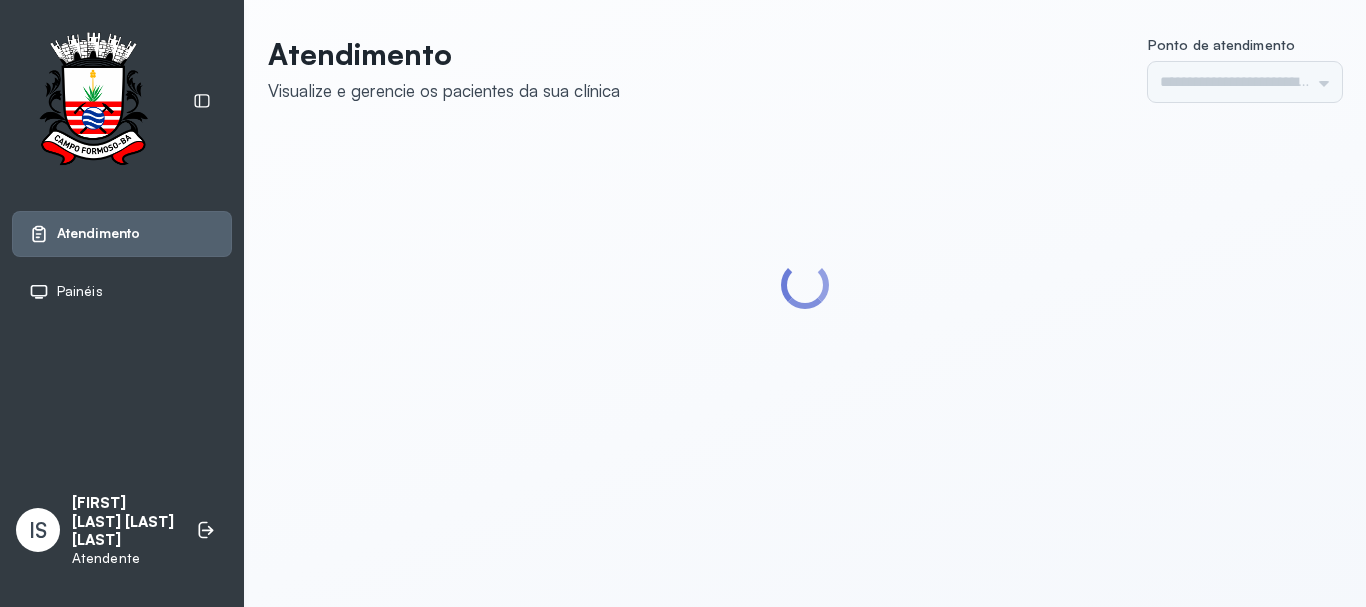 type on "******" 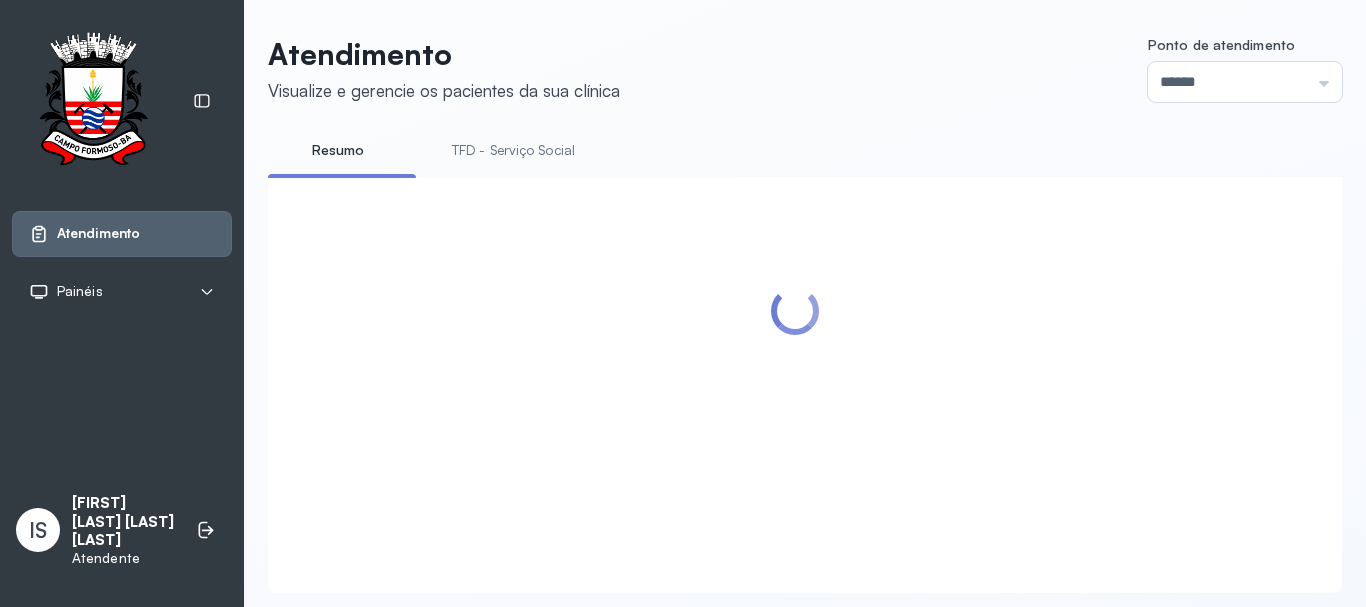 click on "TFD - Serviço Social" at bounding box center [513, 150] 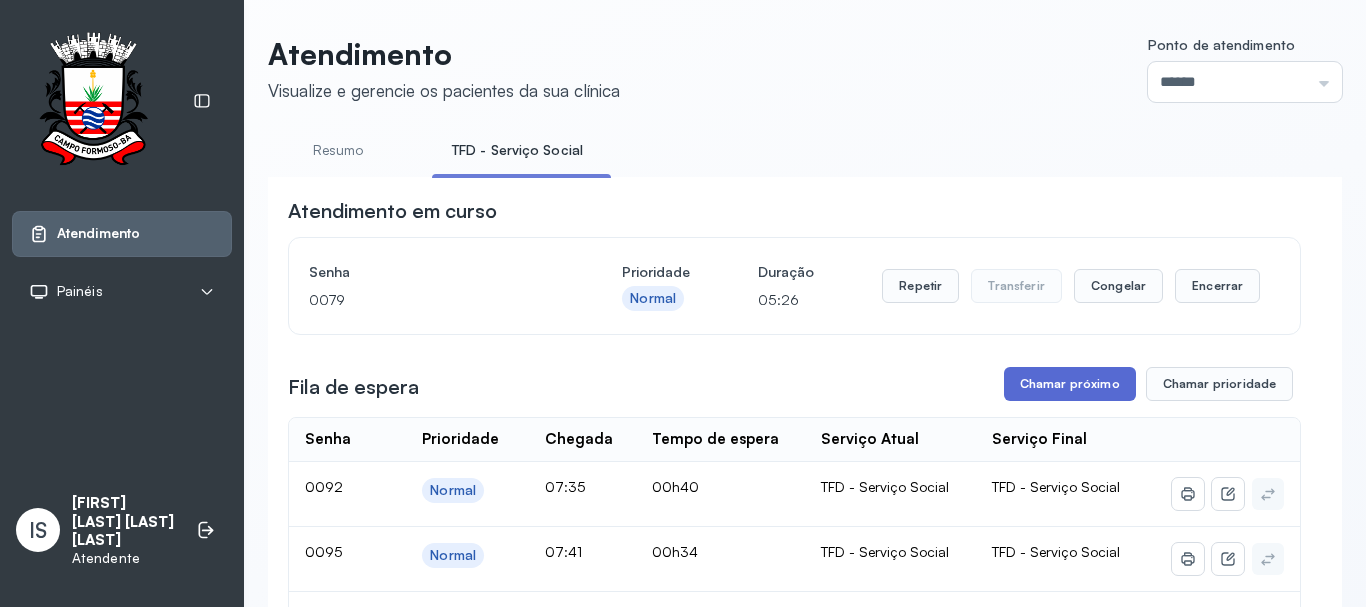 click on "Chamar próximo" at bounding box center [1070, 384] 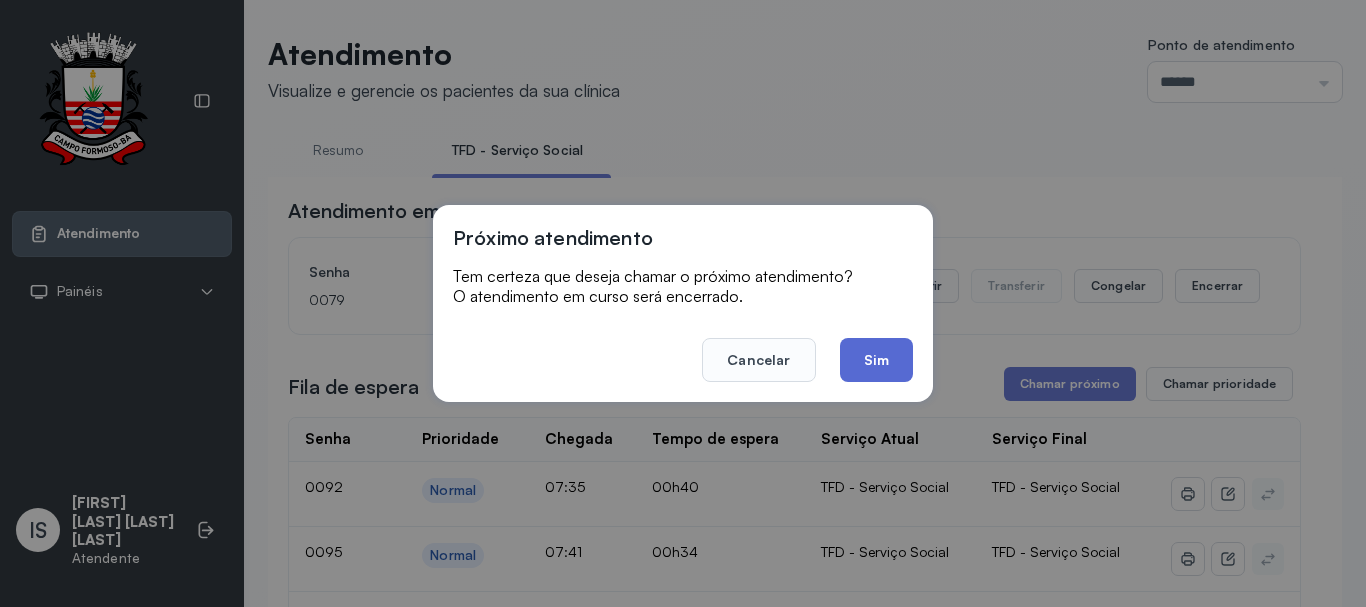 click on "Sim" 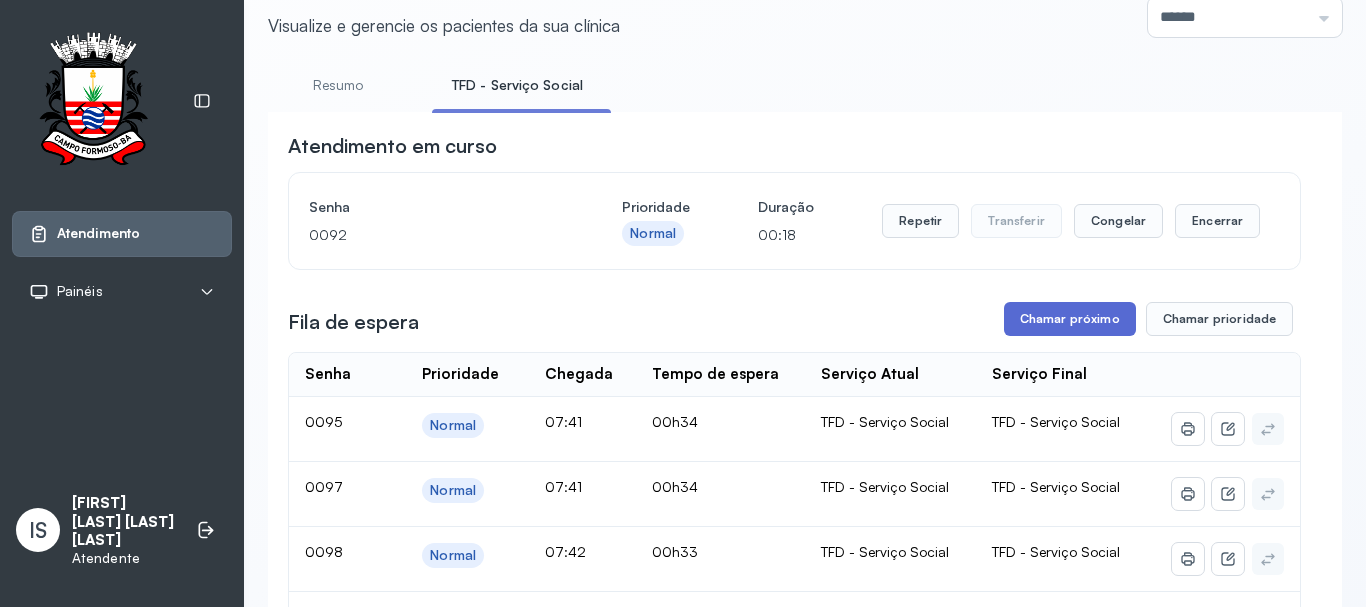 scroll, scrollTop: 100, scrollLeft: 0, axis: vertical 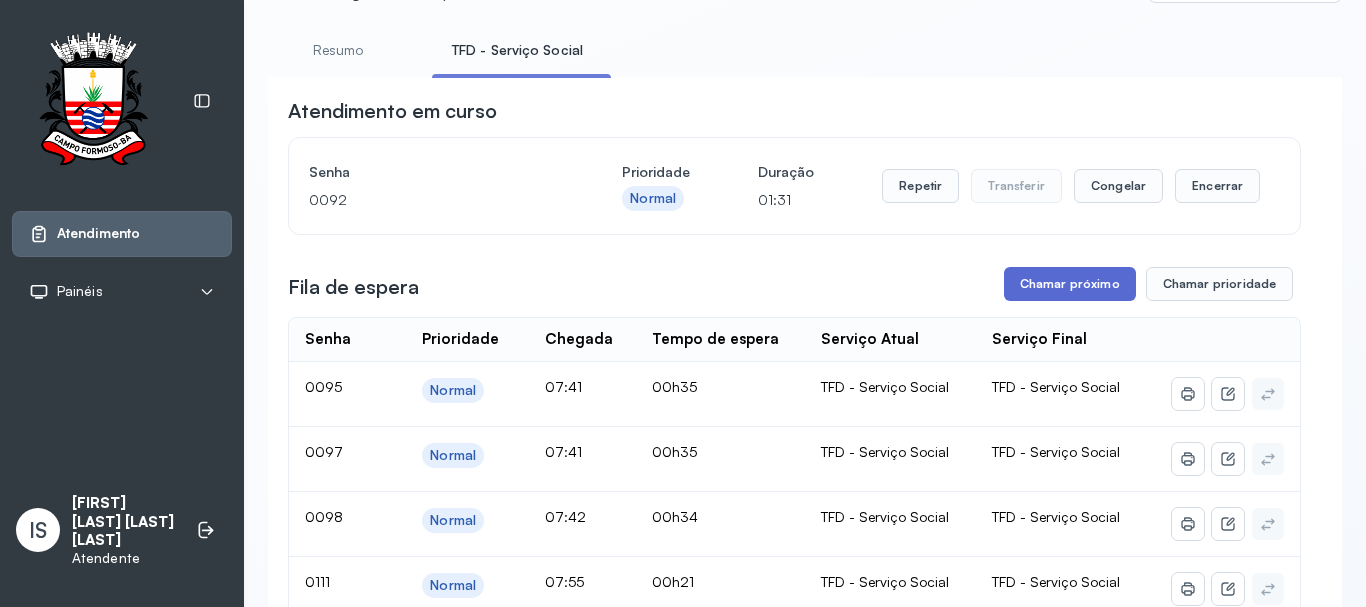 click on "Chamar próximo" at bounding box center (1070, 284) 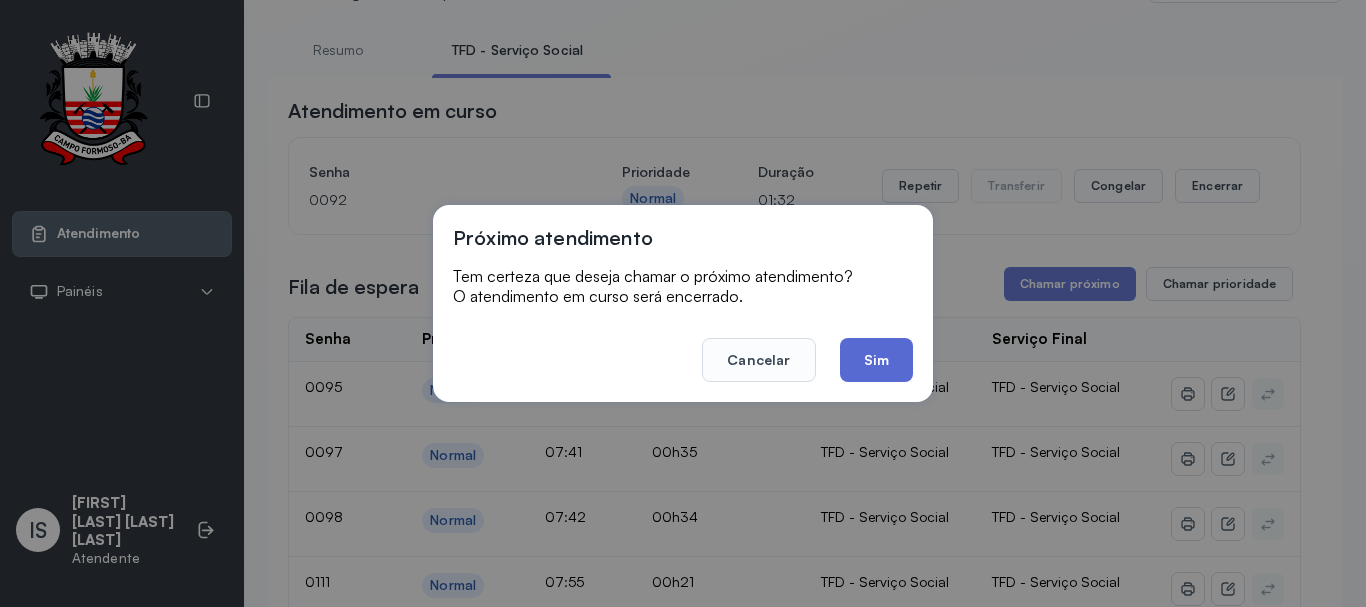 click on "Sim" 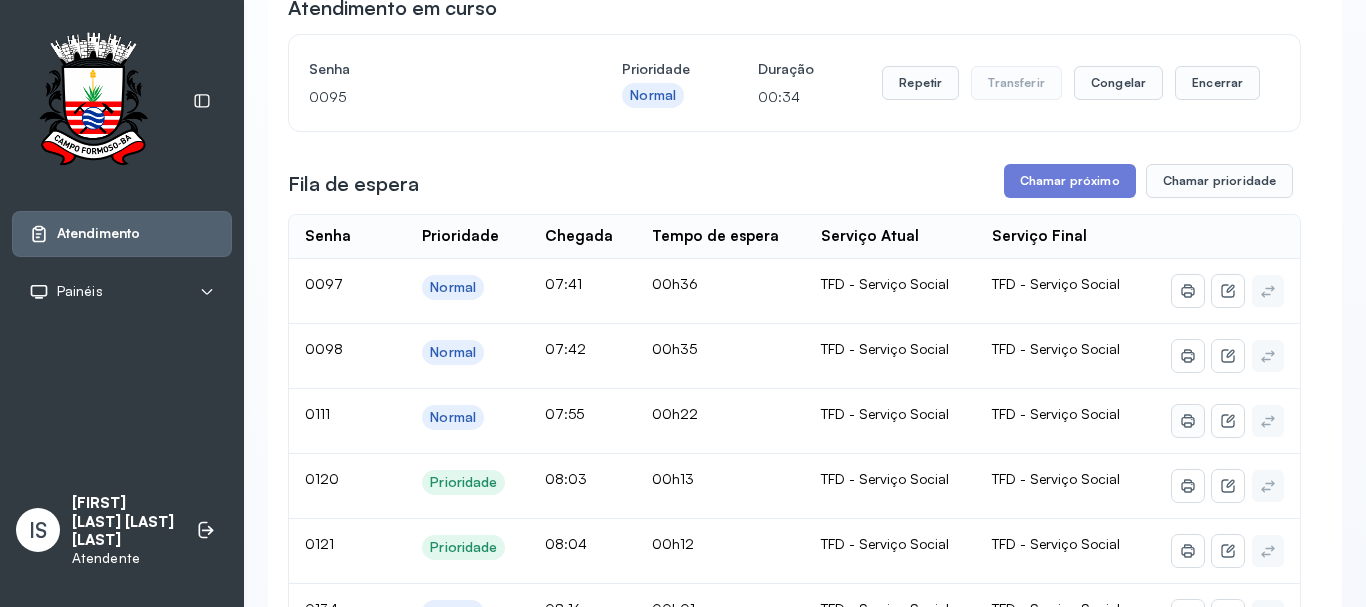 scroll, scrollTop: 300, scrollLeft: 0, axis: vertical 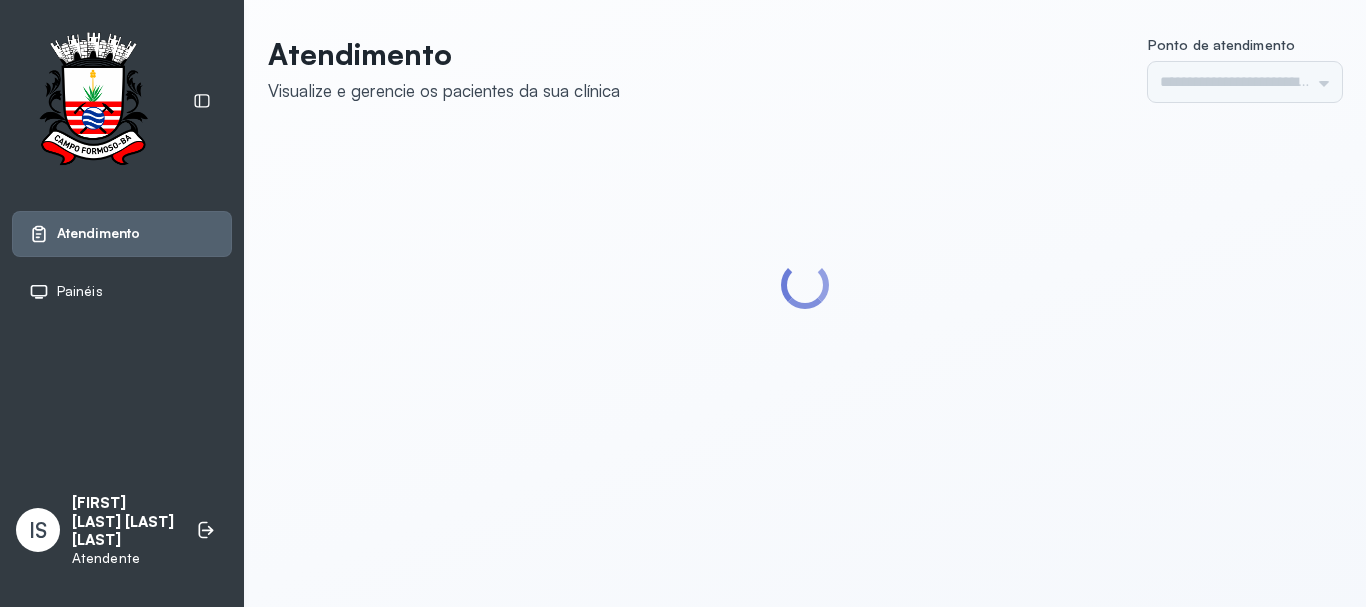 type on "******" 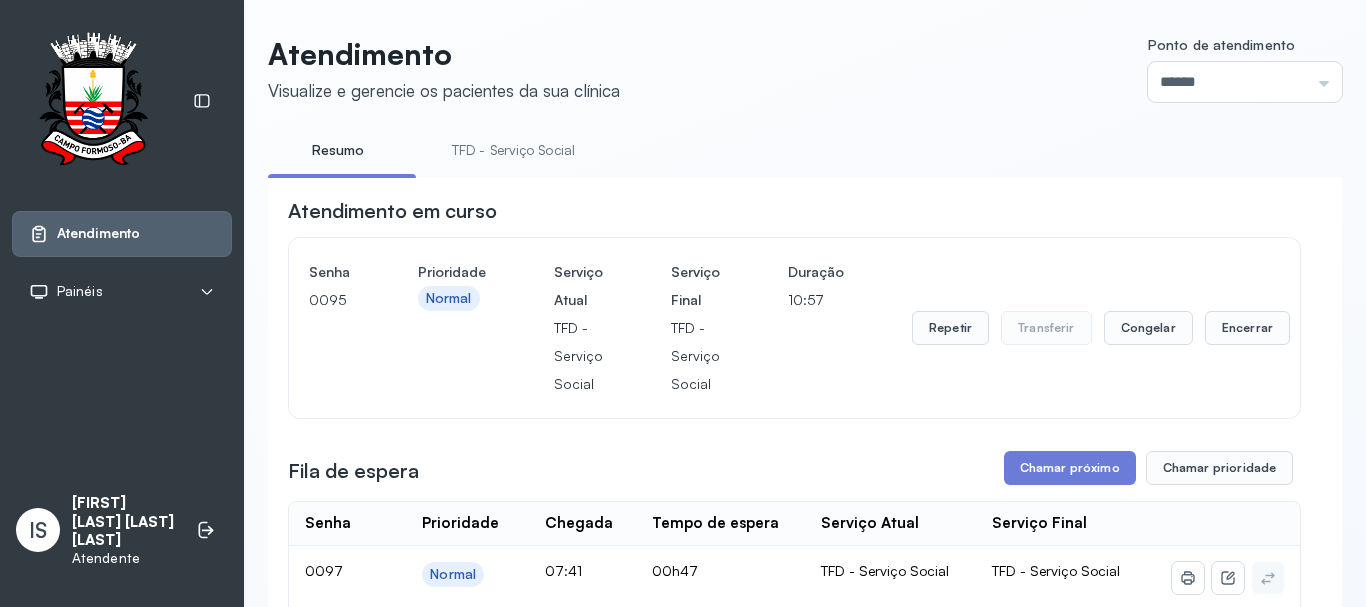 click on "TFD - Serviço Social" at bounding box center (513, 150) 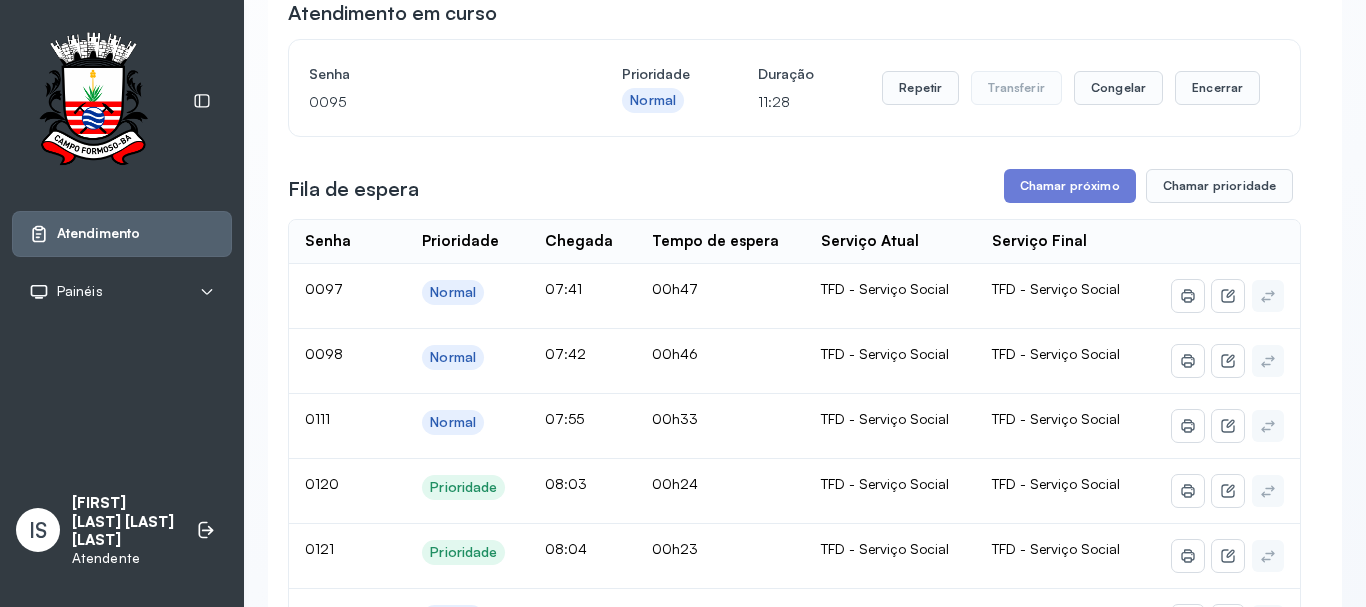 scroll, scrollTop: 200, scrollLeft: 0, axis: vertical 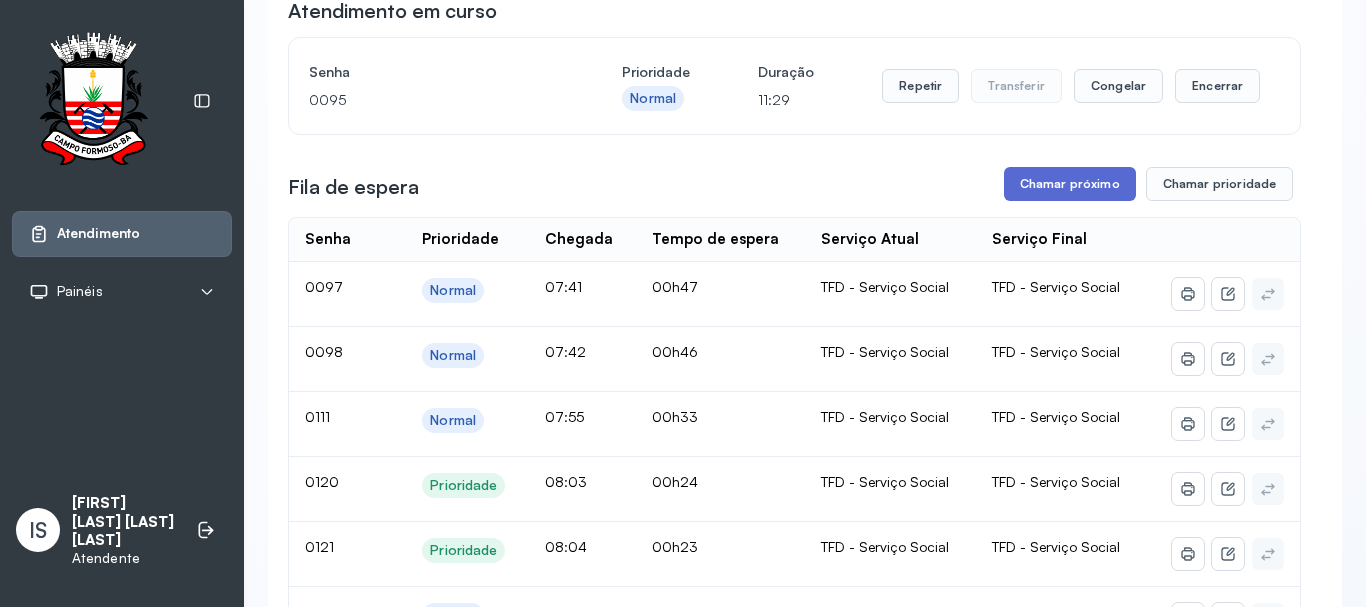 click on "Chamar próximo" at bounding box center [1070, 184] 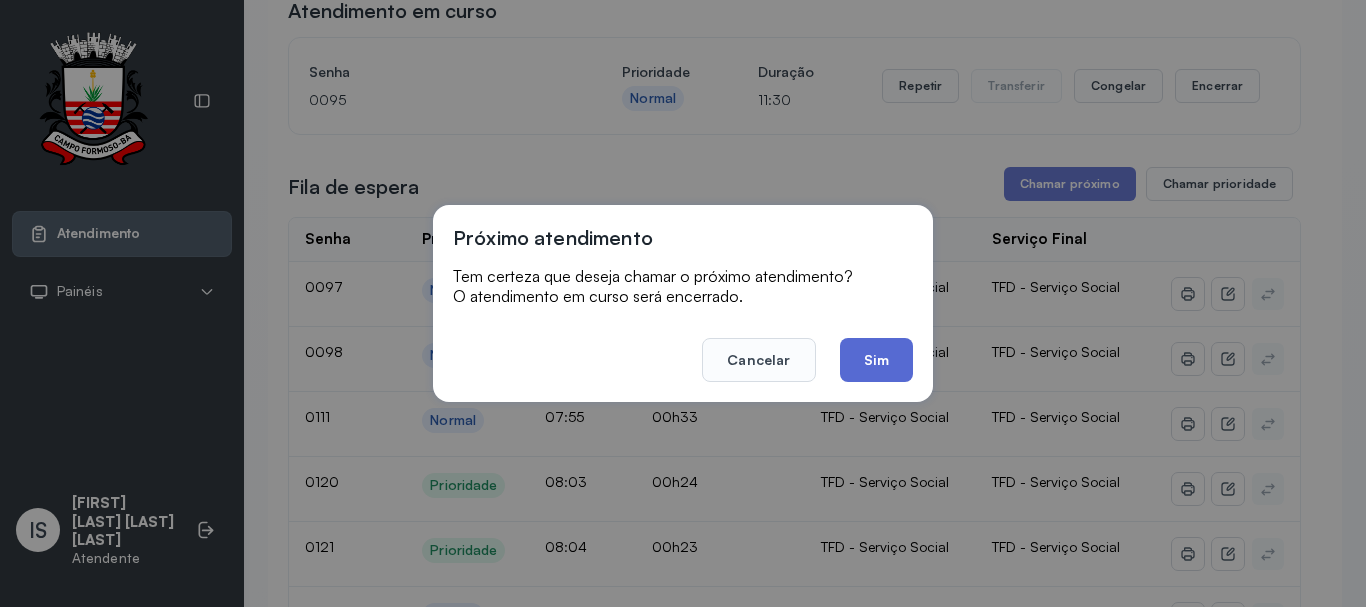 click on "Sim" 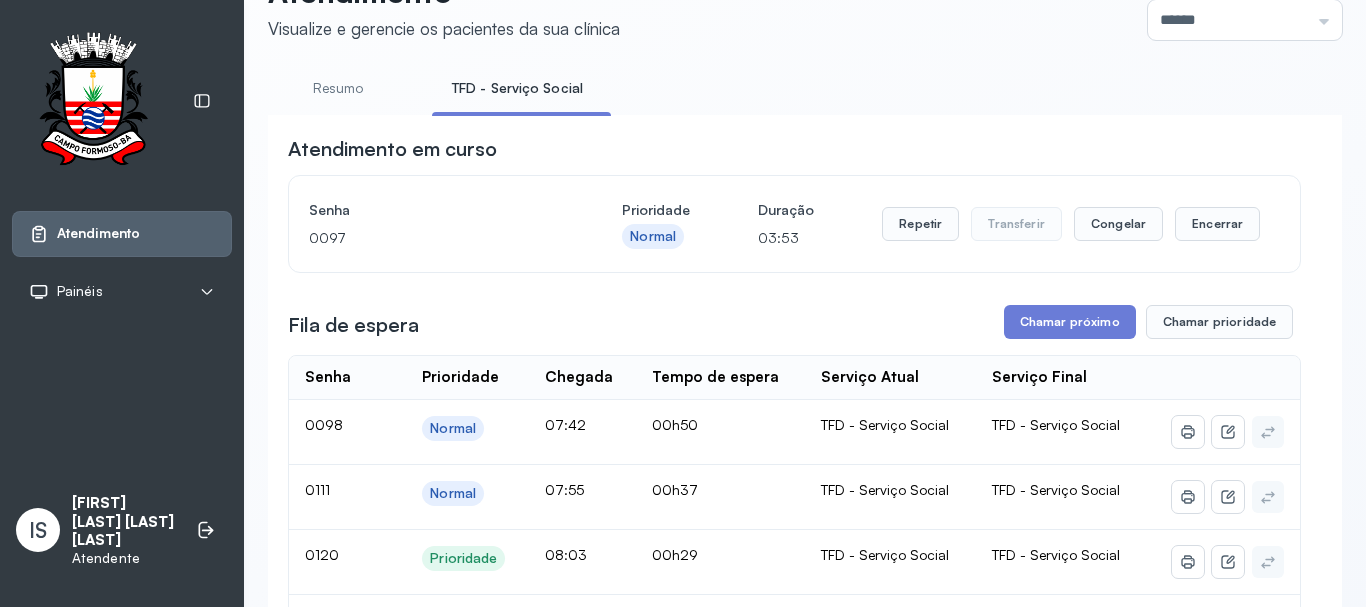 scroll, scrollTop: 300, scrollLeft: 0, axis: vertical 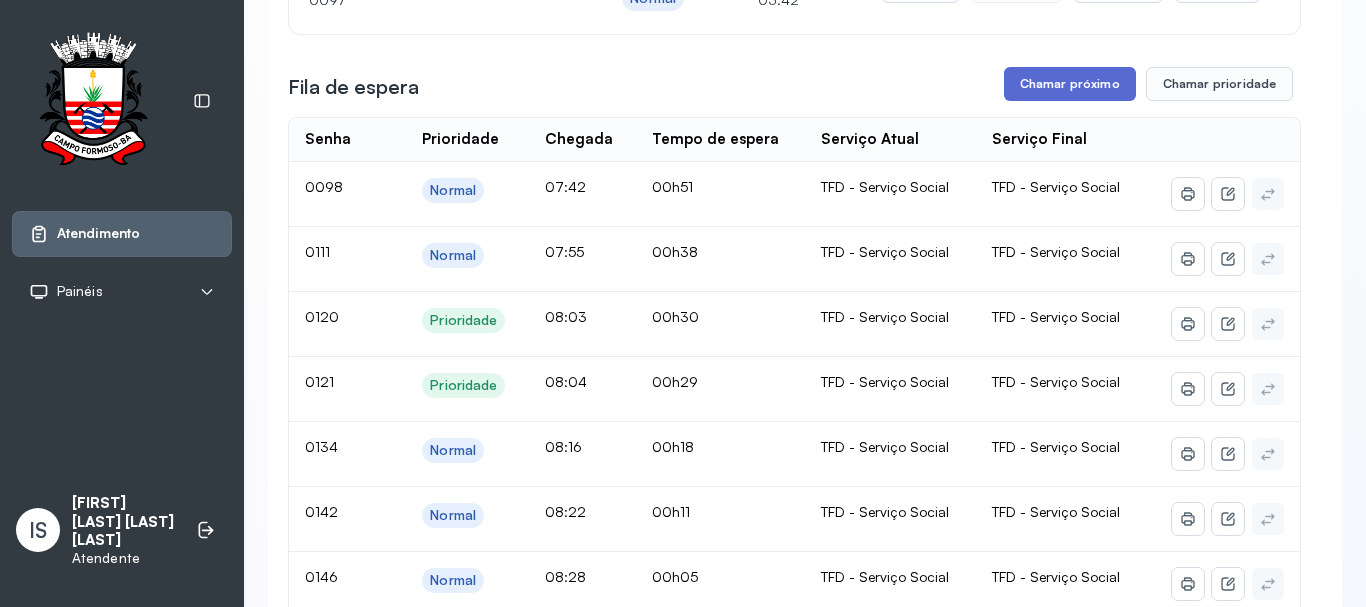 click on "Chamar próximo" at bounding box center [1070, 84] 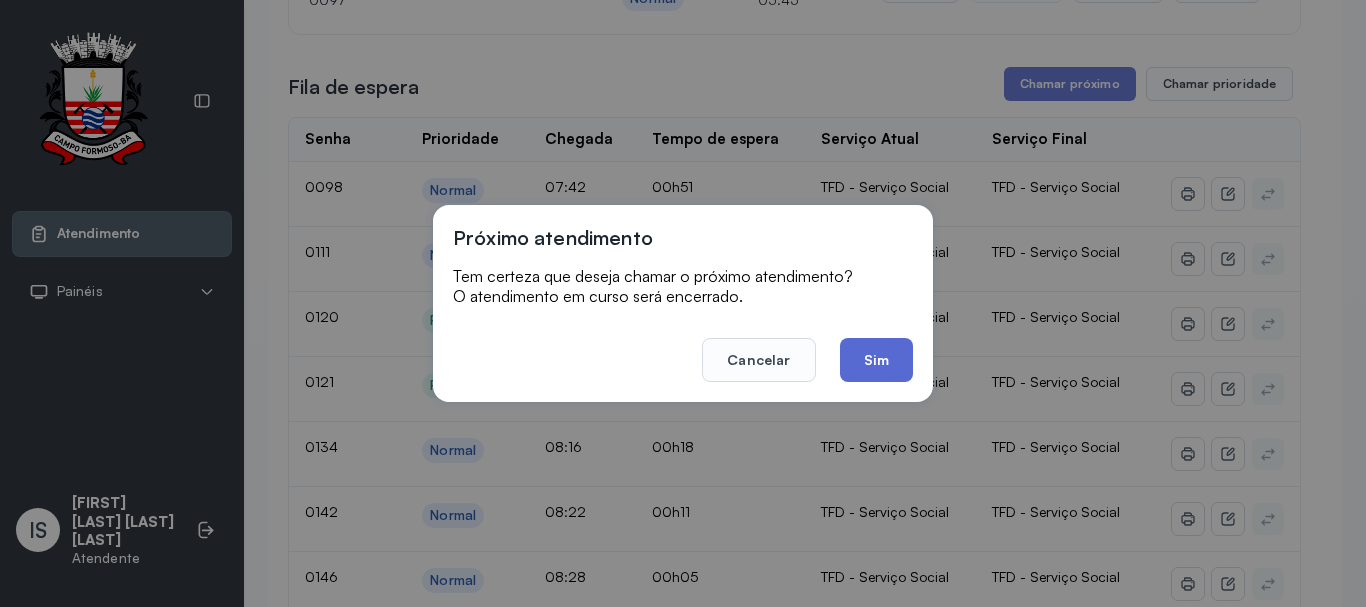 click on "Sim" 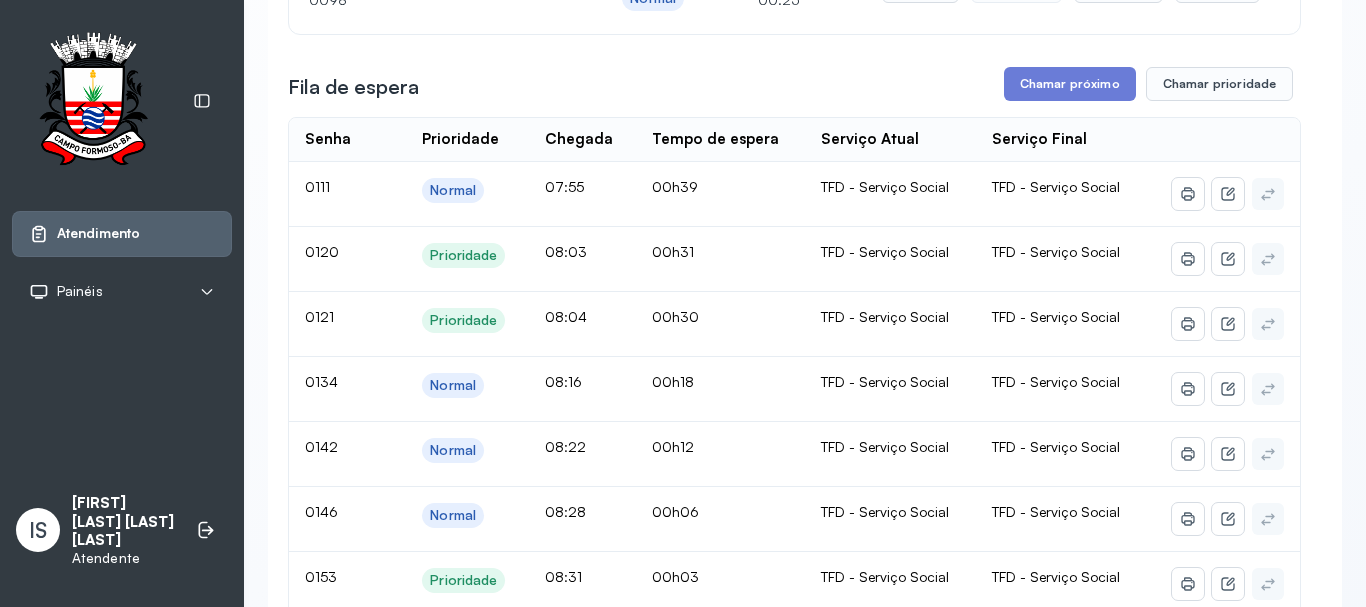 scroll, scrollTop: 200, scrollLeft: 0, axis: vertical 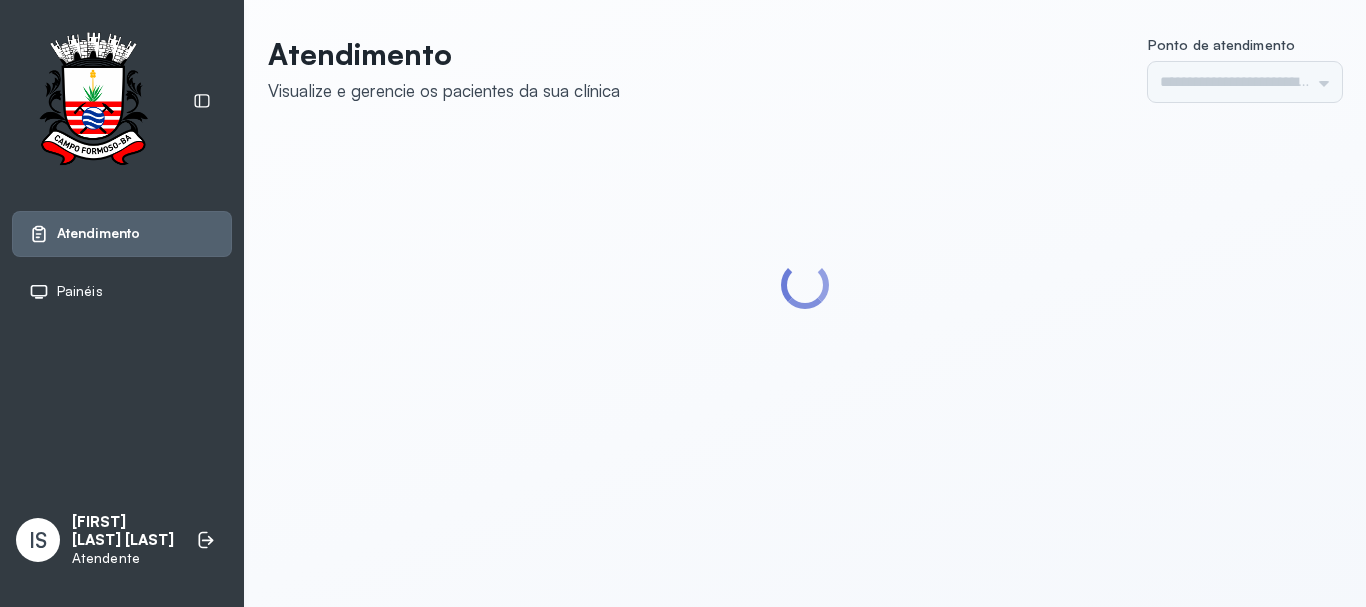 type on "******" 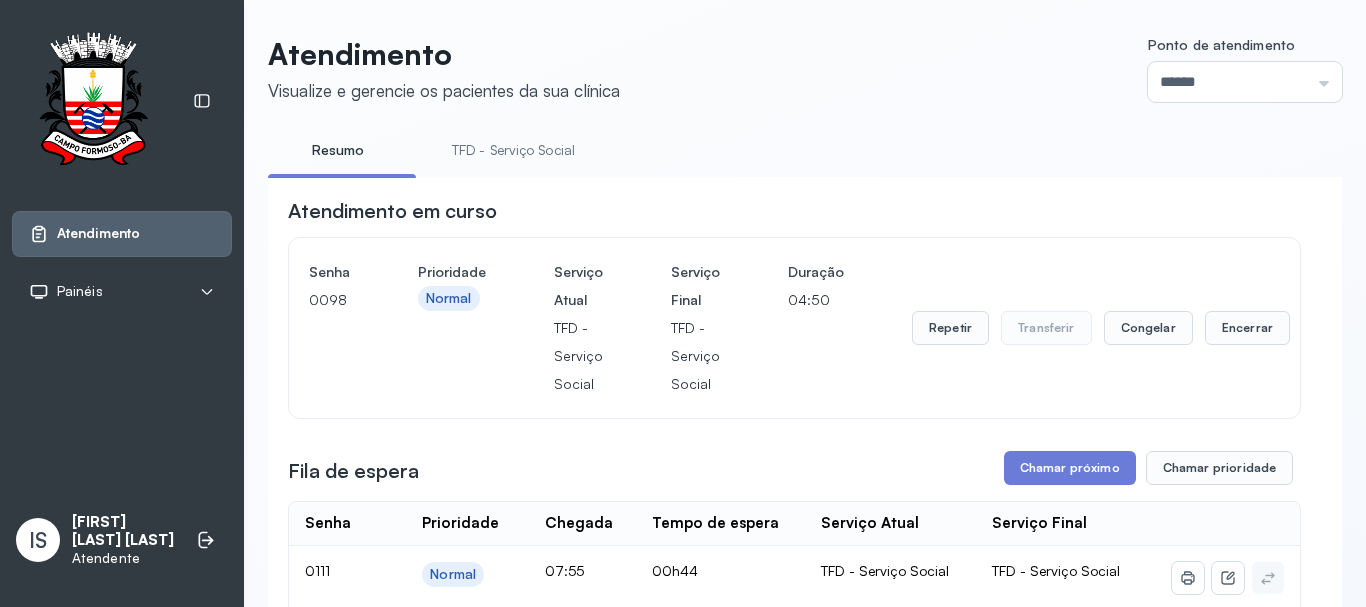 click on "TFD - Serviço Social" at bounding box center (513, 150) 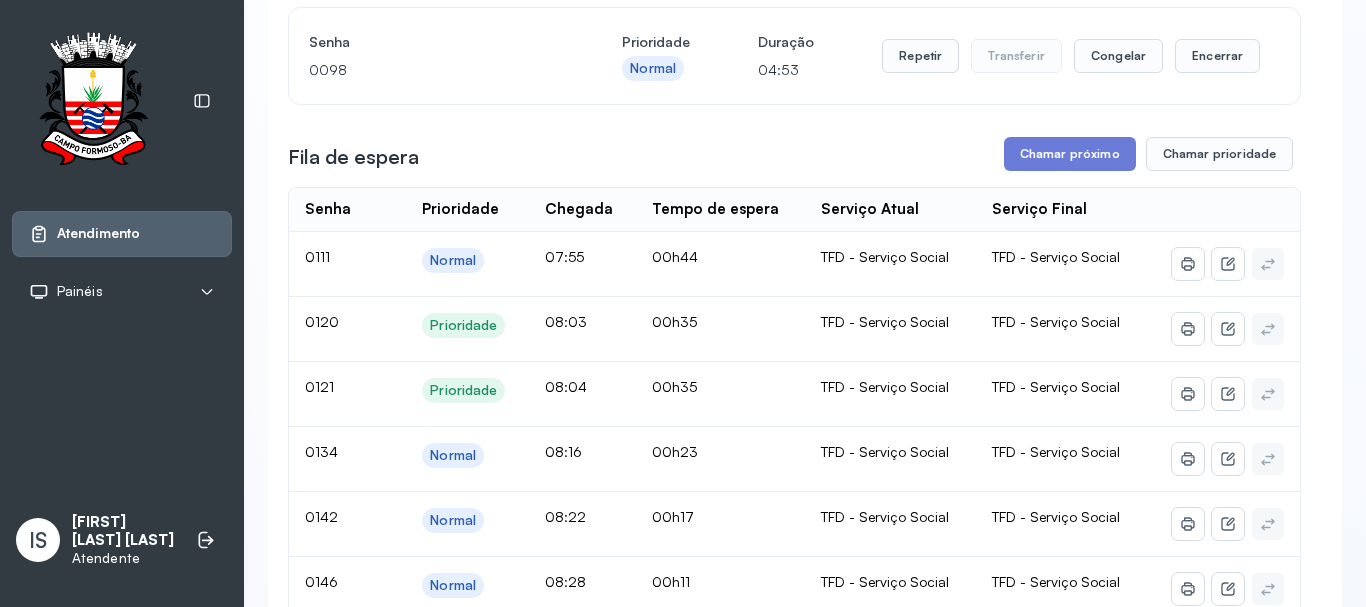 scroll, scrollTop: 262, scrollLeft: 0, axis: vertical 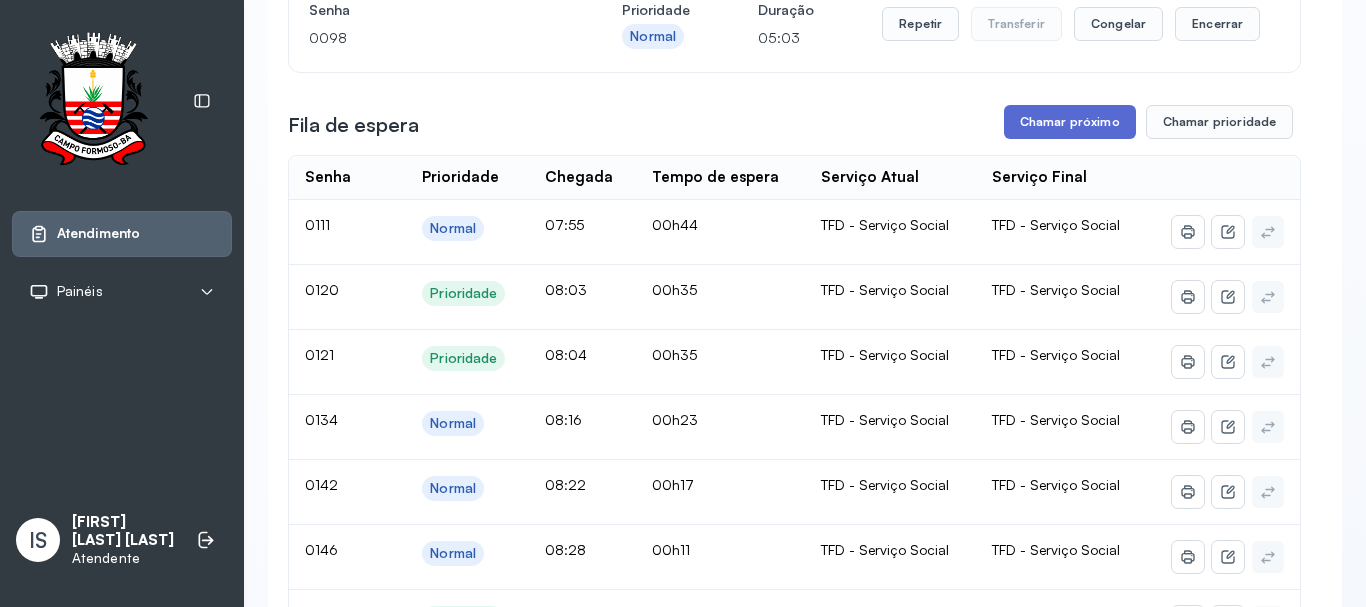 click on "Chamar próximo" at bounding box center (1070, 122) 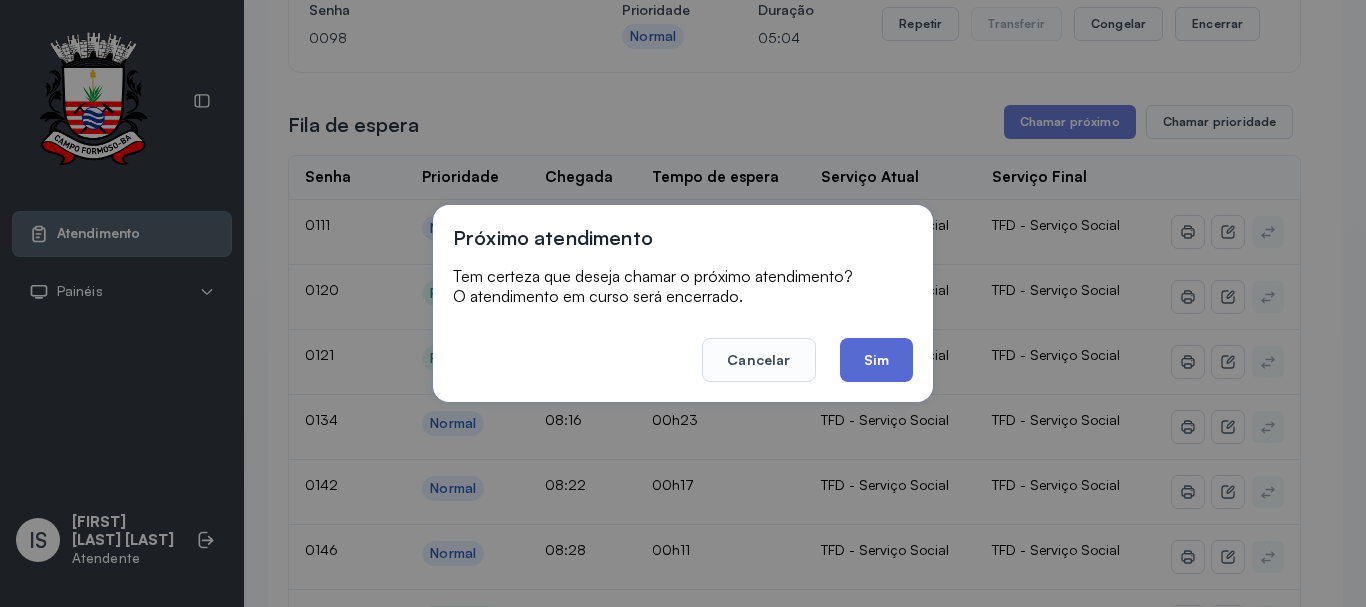 click on "Sim" 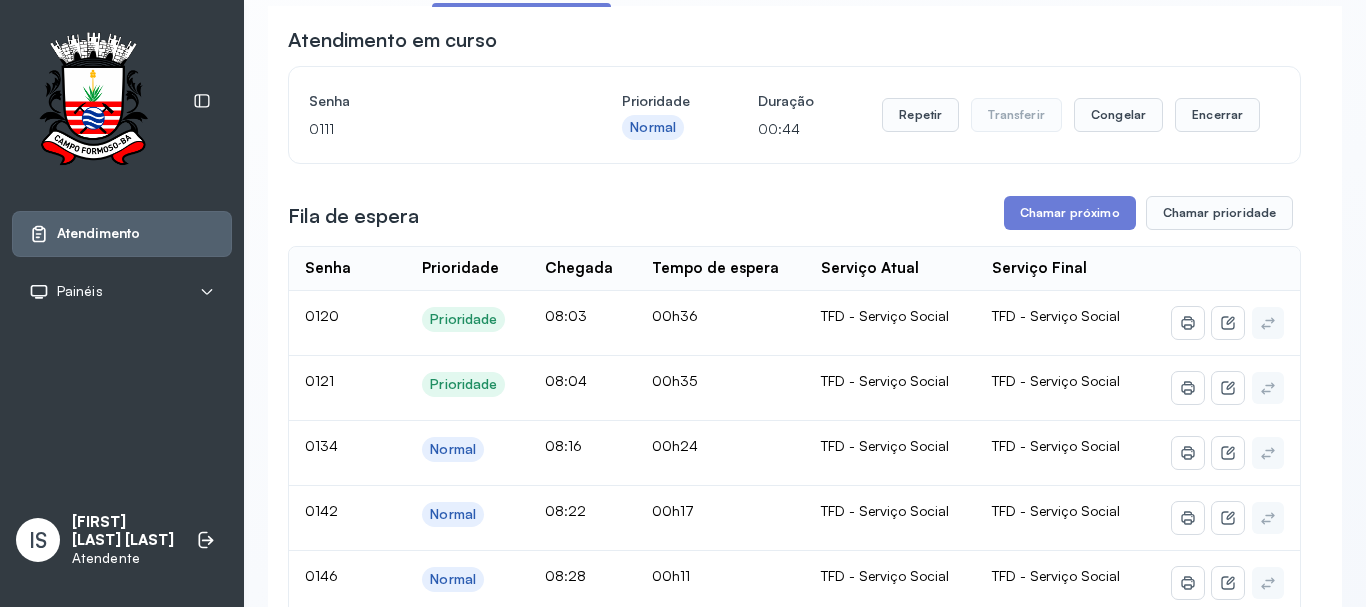 scroll, scrollTop: 0, scrollLeft: 0, axis: both 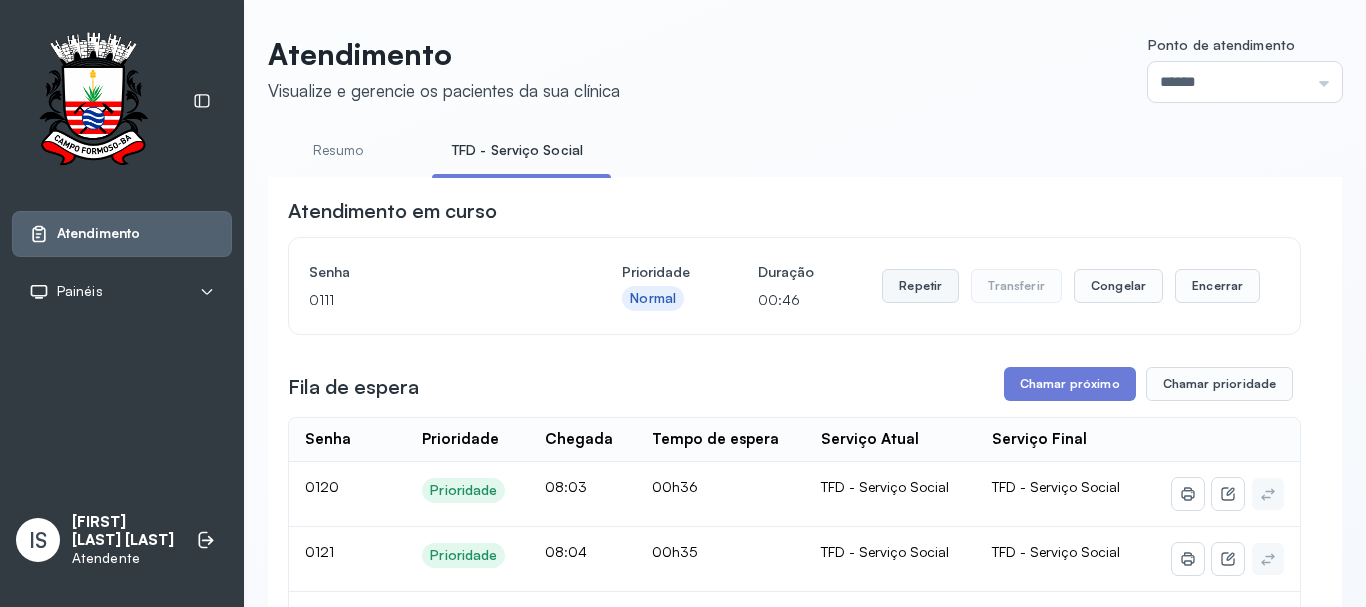 click on "Repetir" at bounding box center (920, 286) 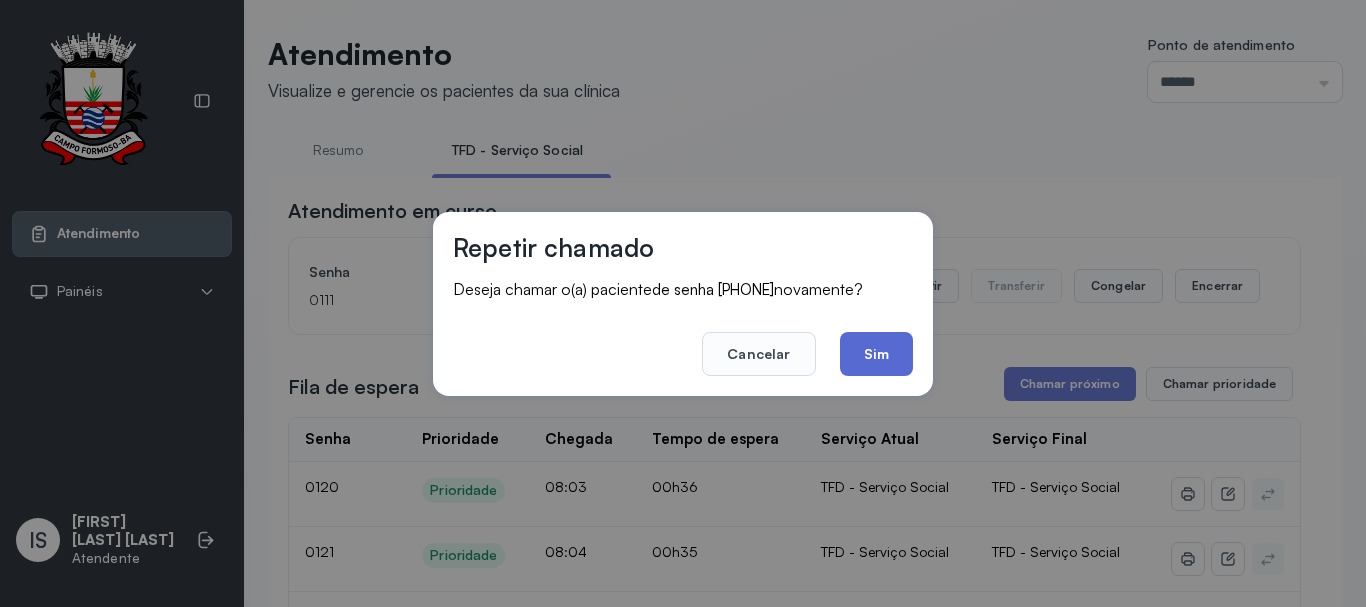 click on "Sim" 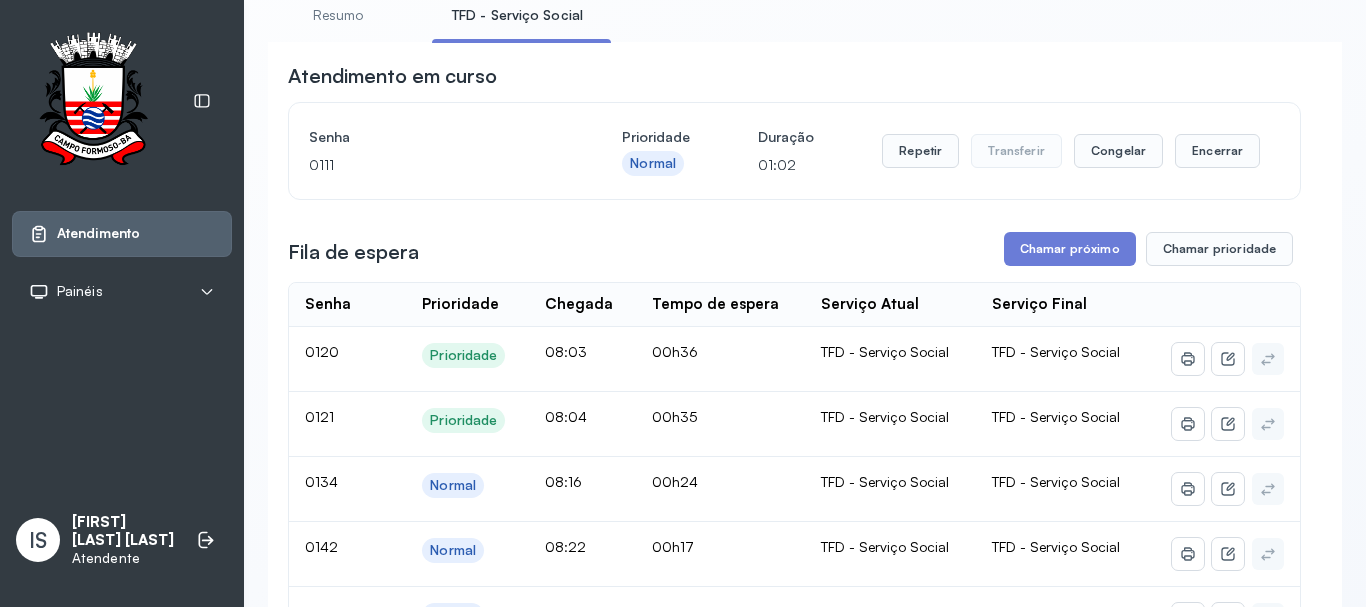 scroll, scrollTop: 100, scrollLeft: 0, axis: vertical 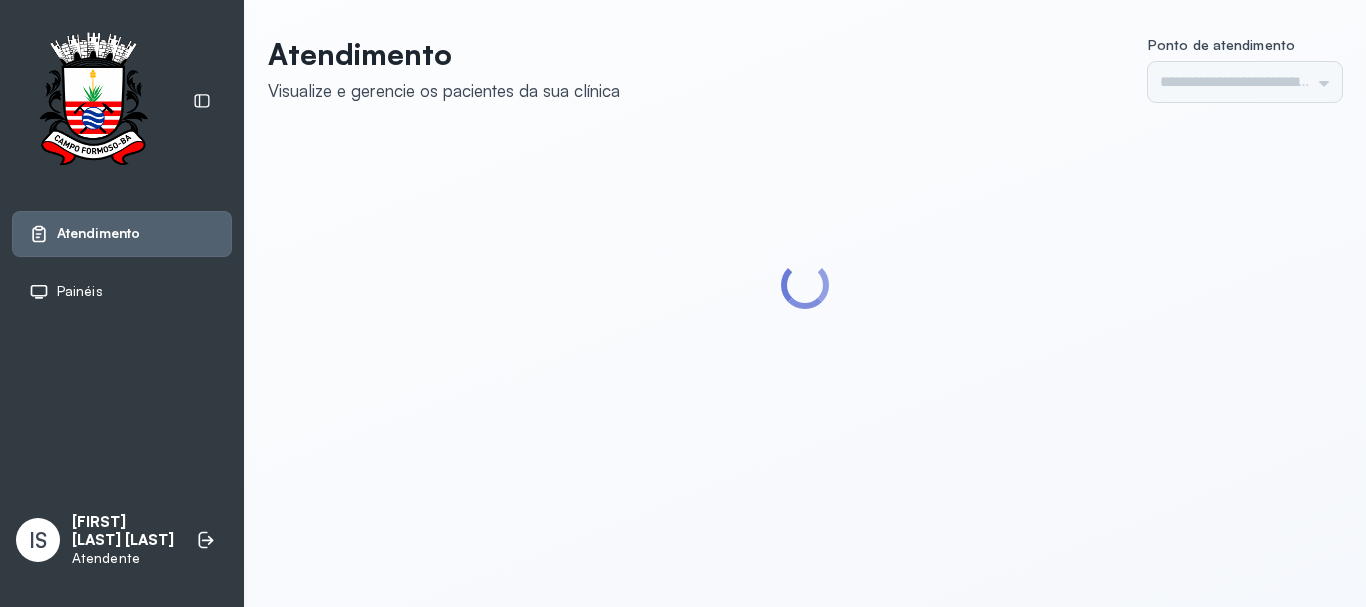 type on "******" 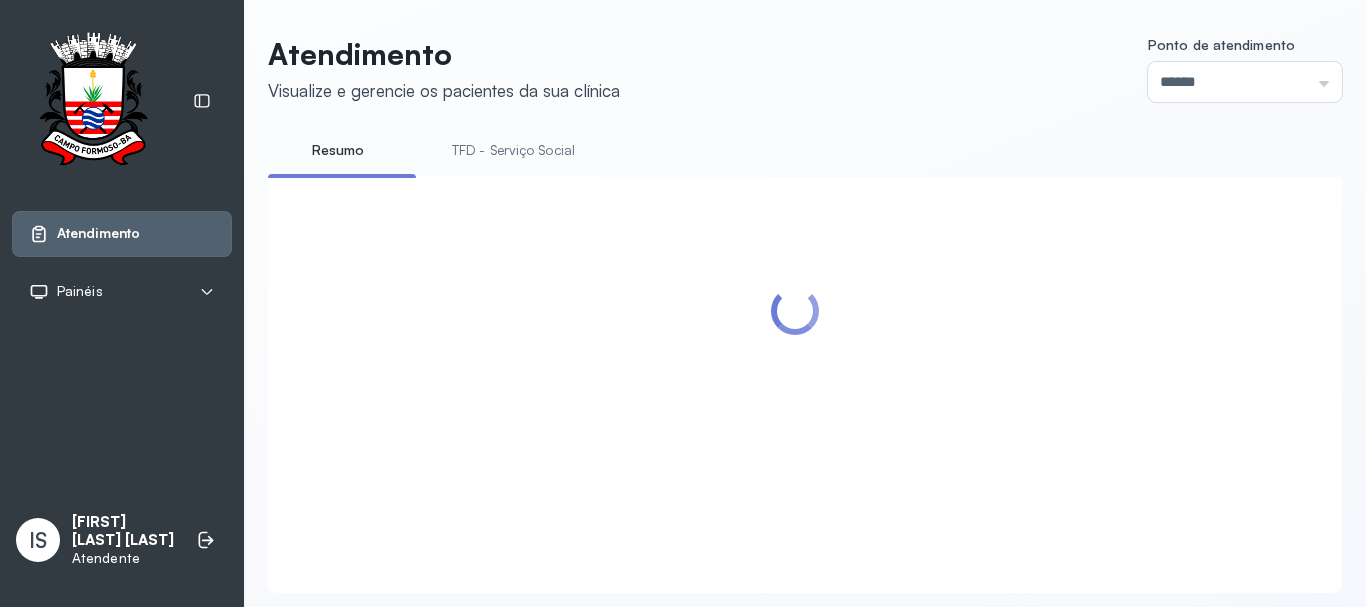click on "TFD - Serviço Social" at bounding box center [513, 150] 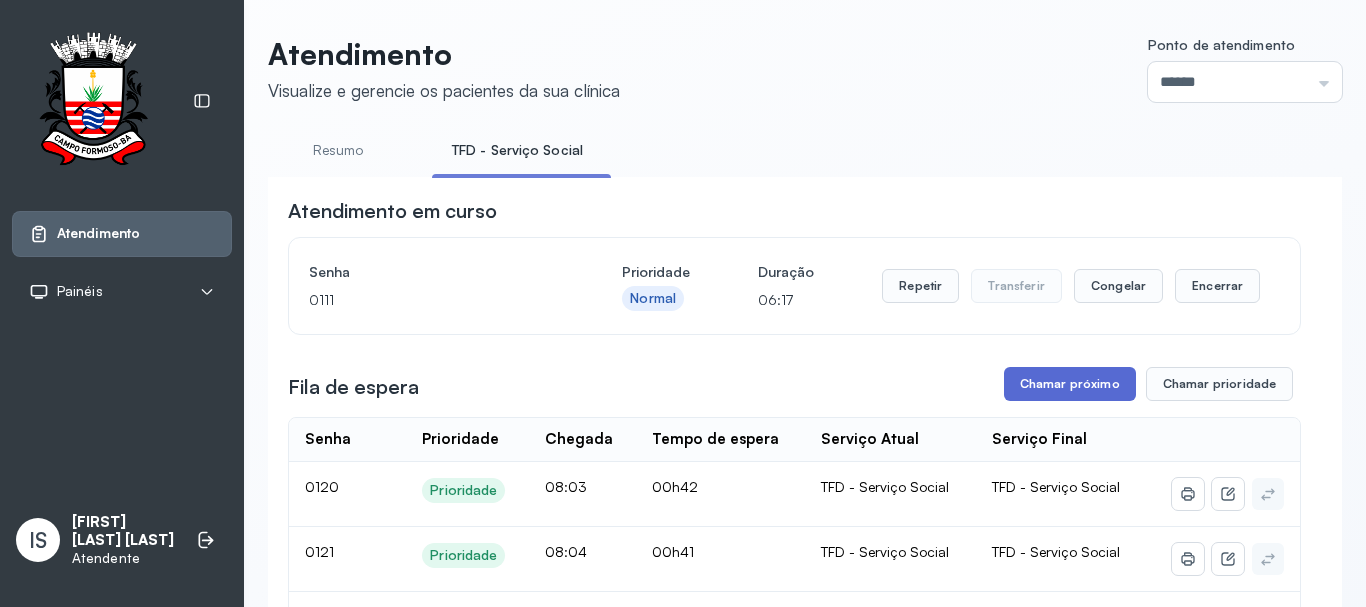 click on "Chamar próximo" at bounding box center [1070, 384] 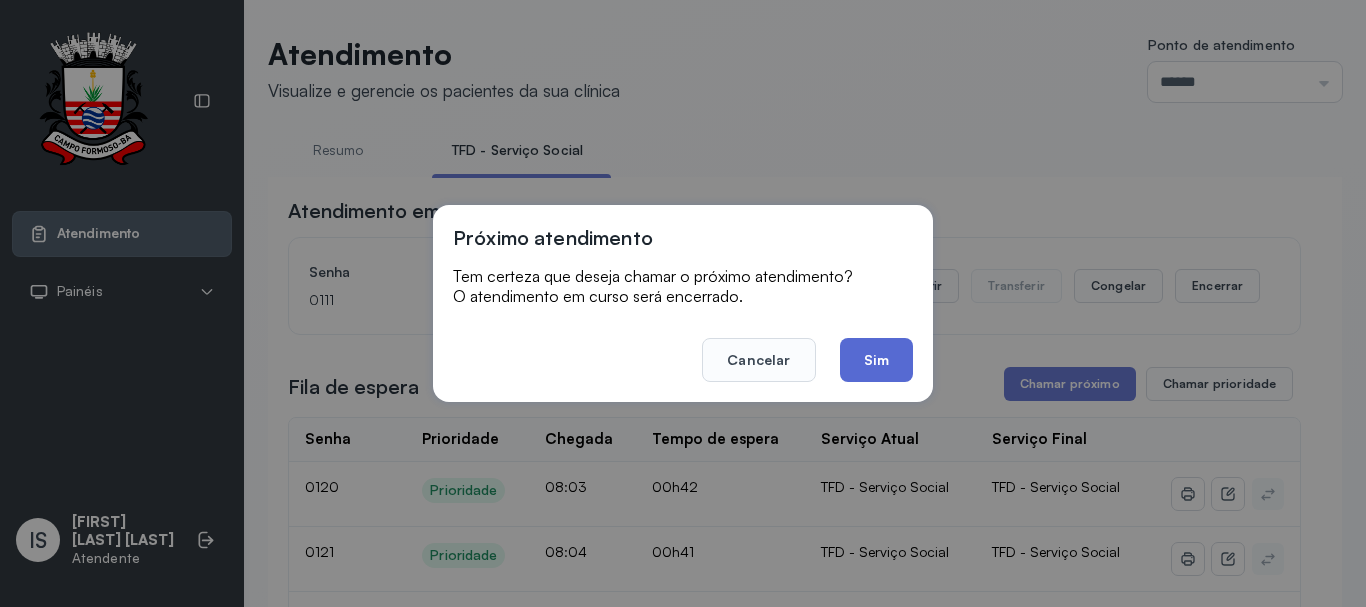 click on "Sim" 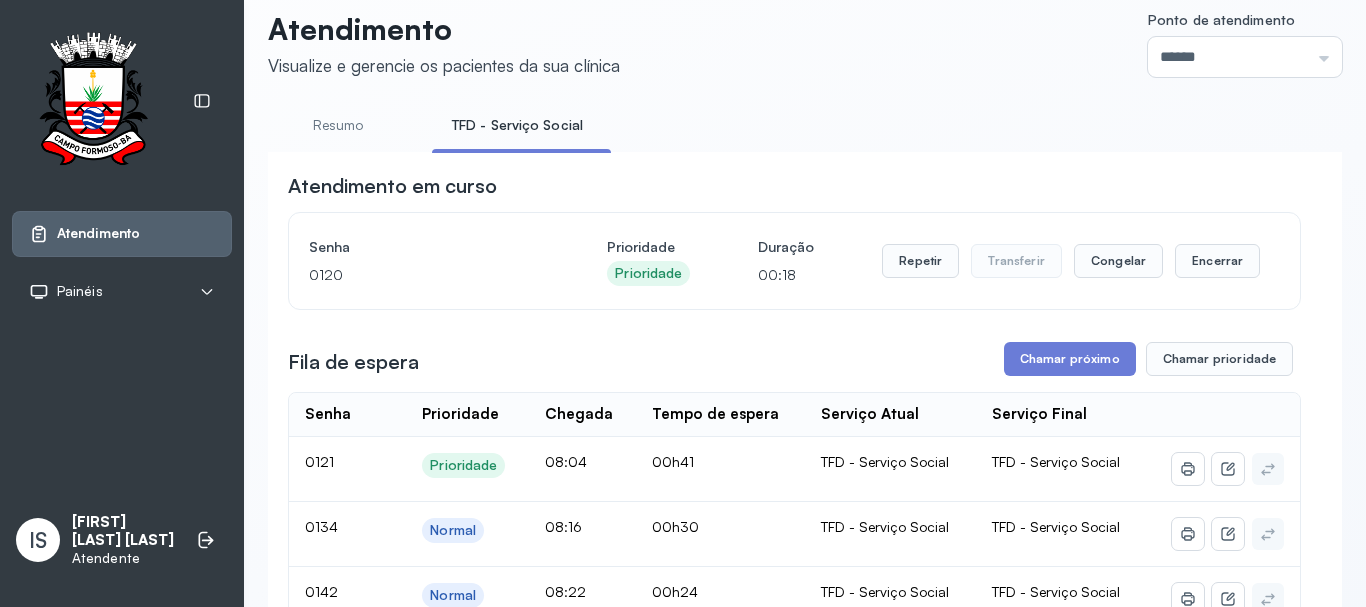 scroll, scrollTop: 0, scrollLeft: 0, axis: both 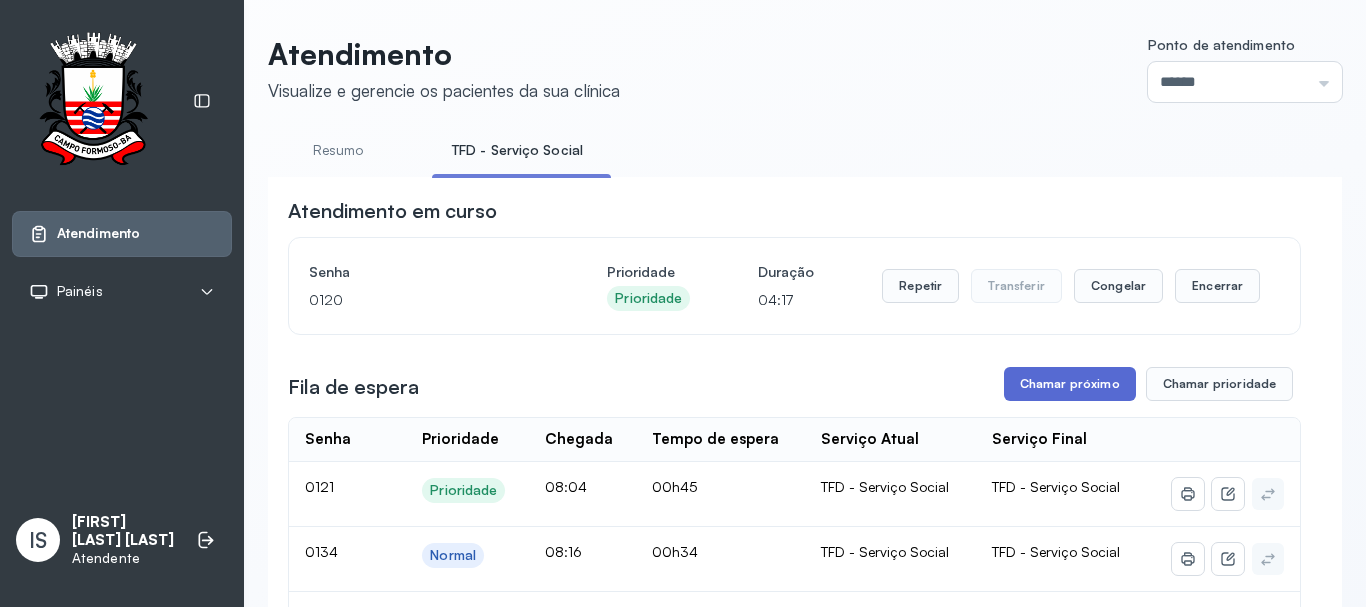 click on "Chamar próximo" at bounding box center (1070, 384) 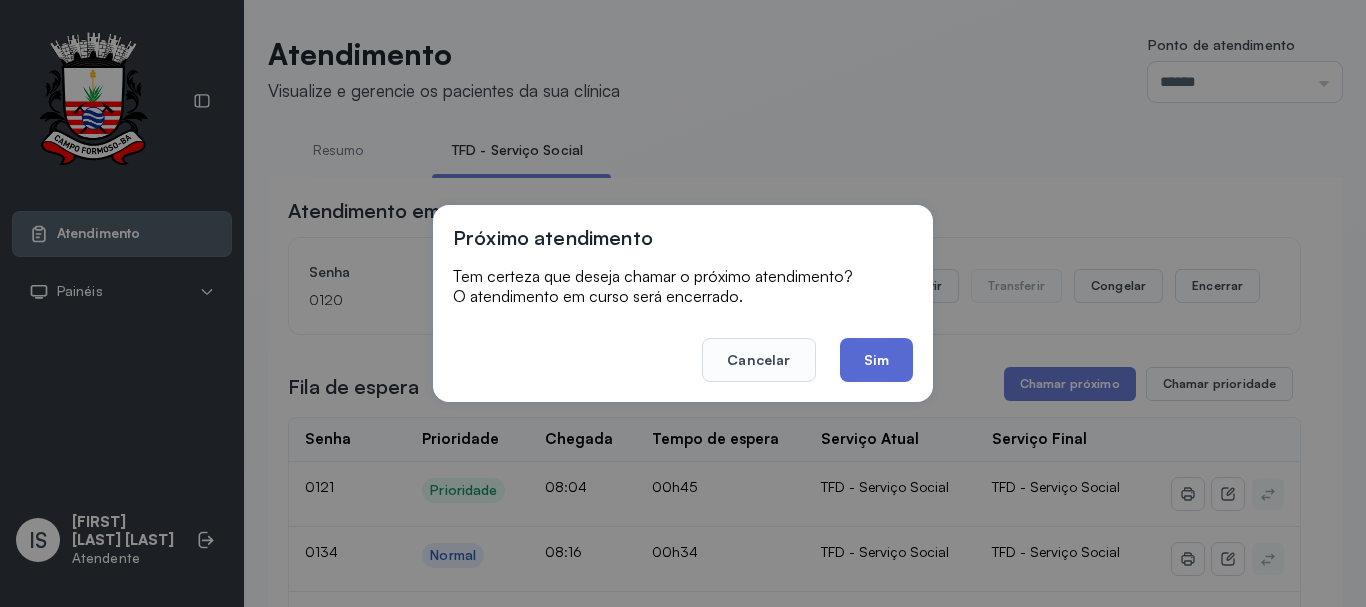 click on "Sim" 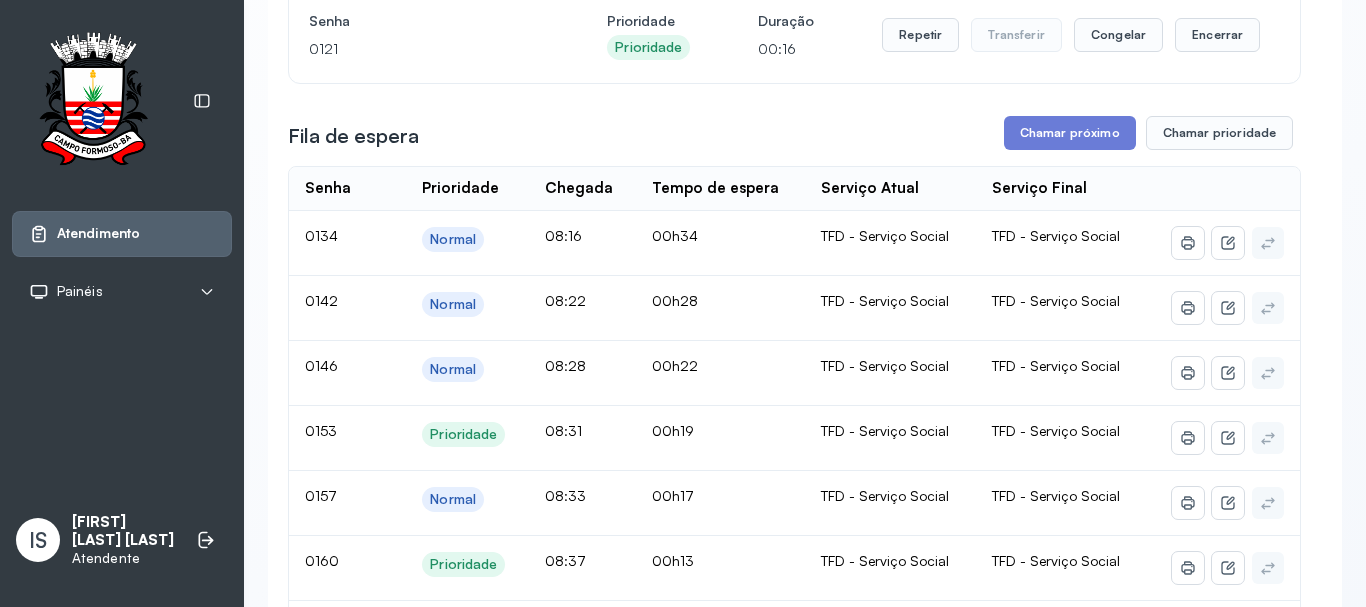 scroll, scrollTop: 0, scrollLeft: 0, axis: both 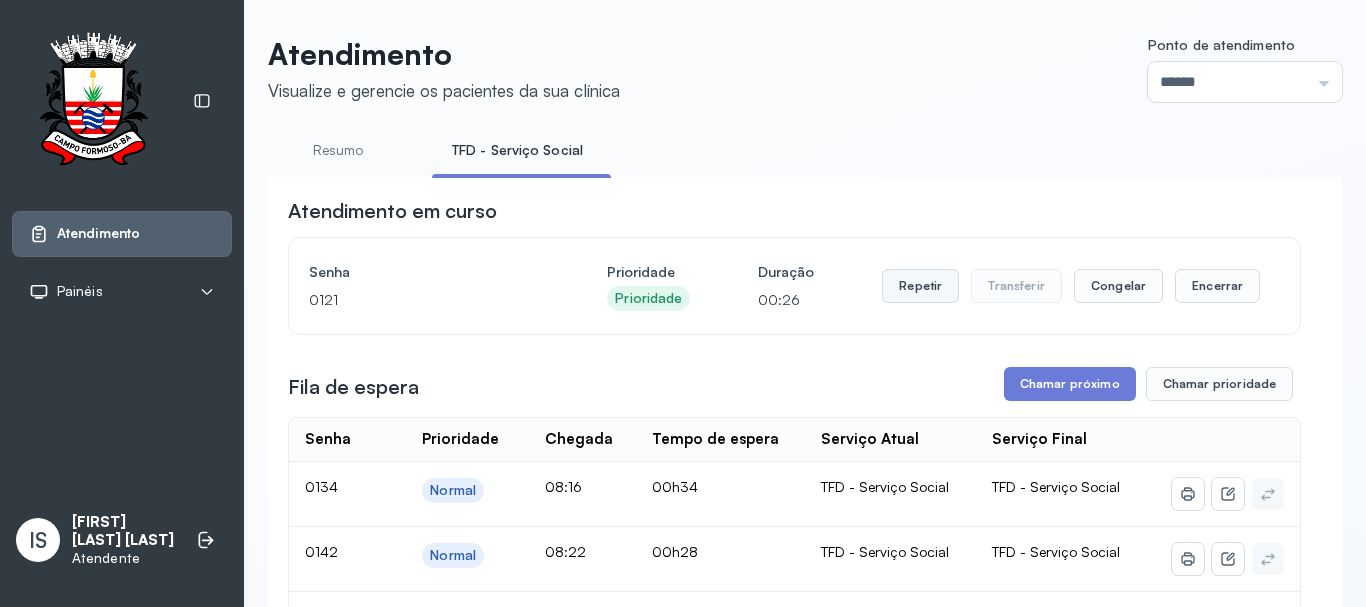 click on "Repetir" at bounding box center [920, 286] 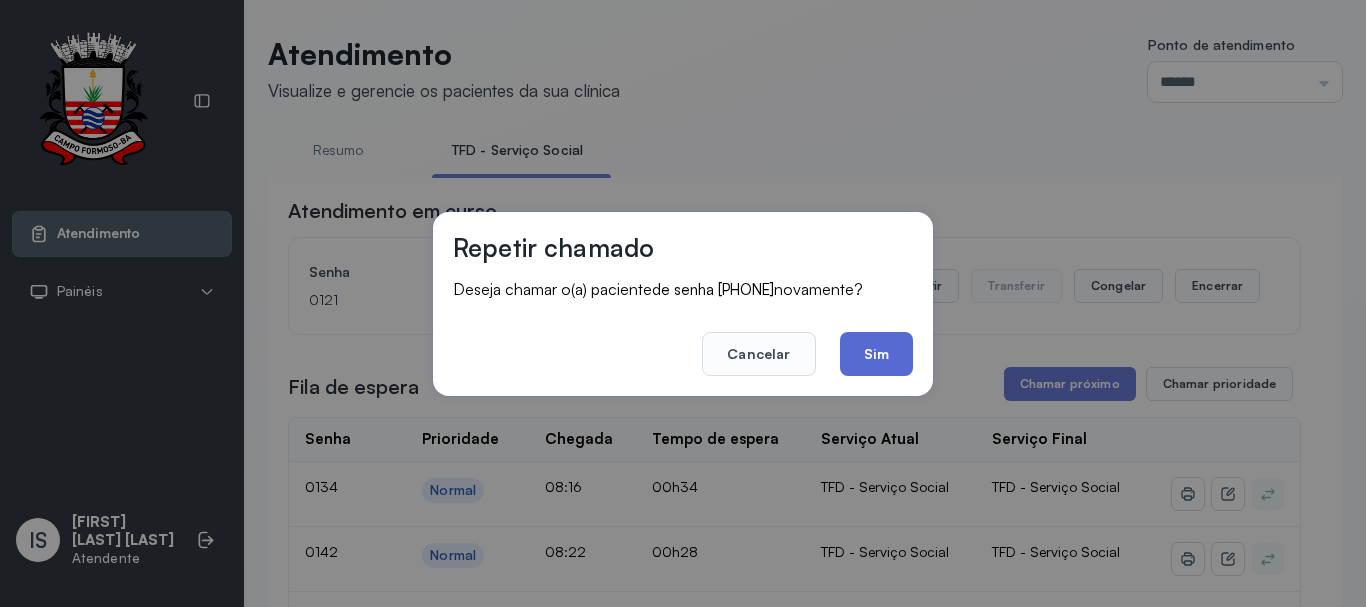 click on "Sim" 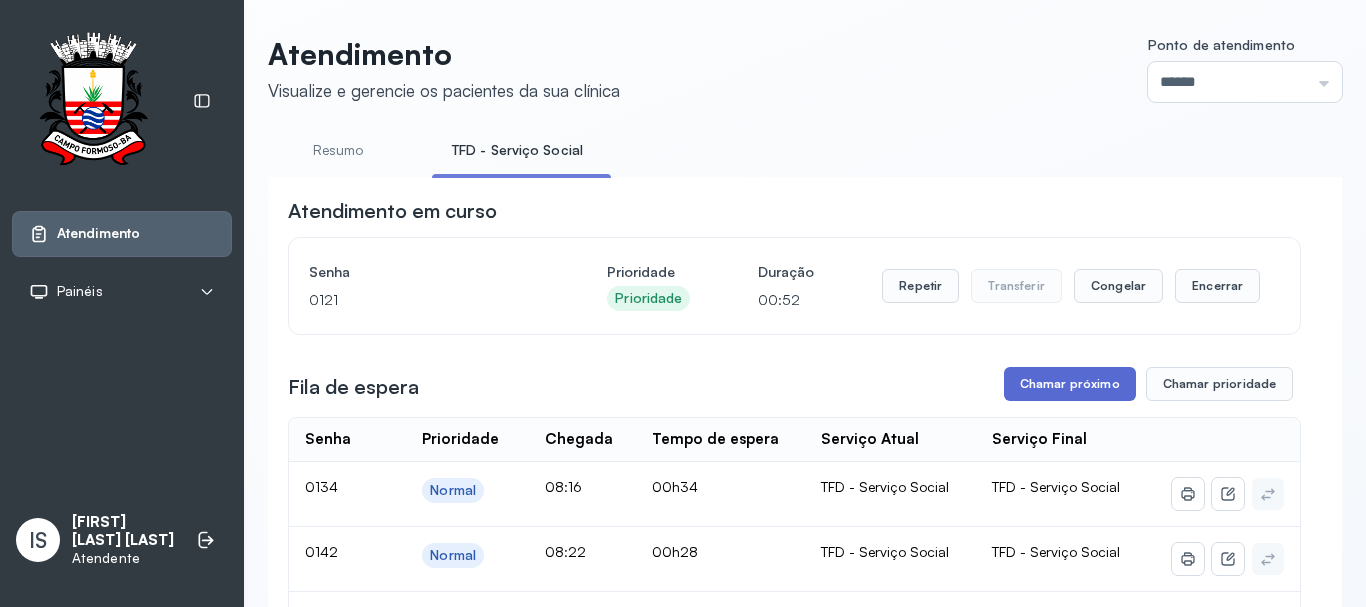 click on "Chamar próximo" at bounding box center [1070, 384] 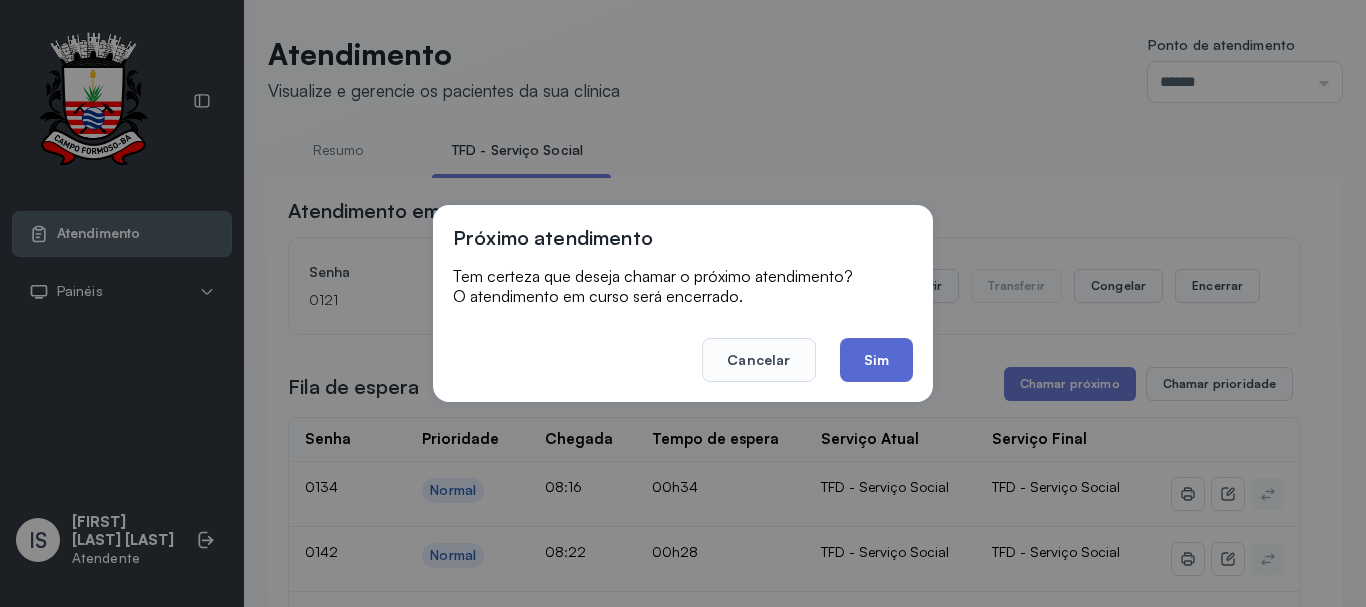 click on "Sim" 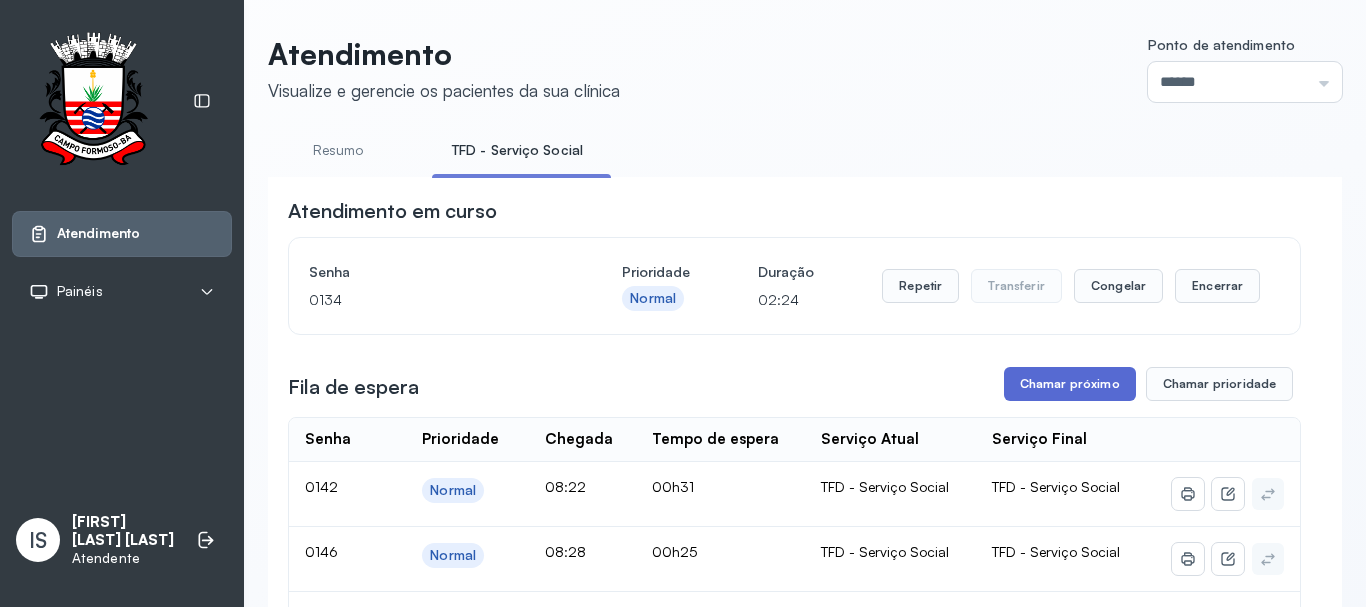 click on "Chamar próximo" at bounding box center (1070, 384) 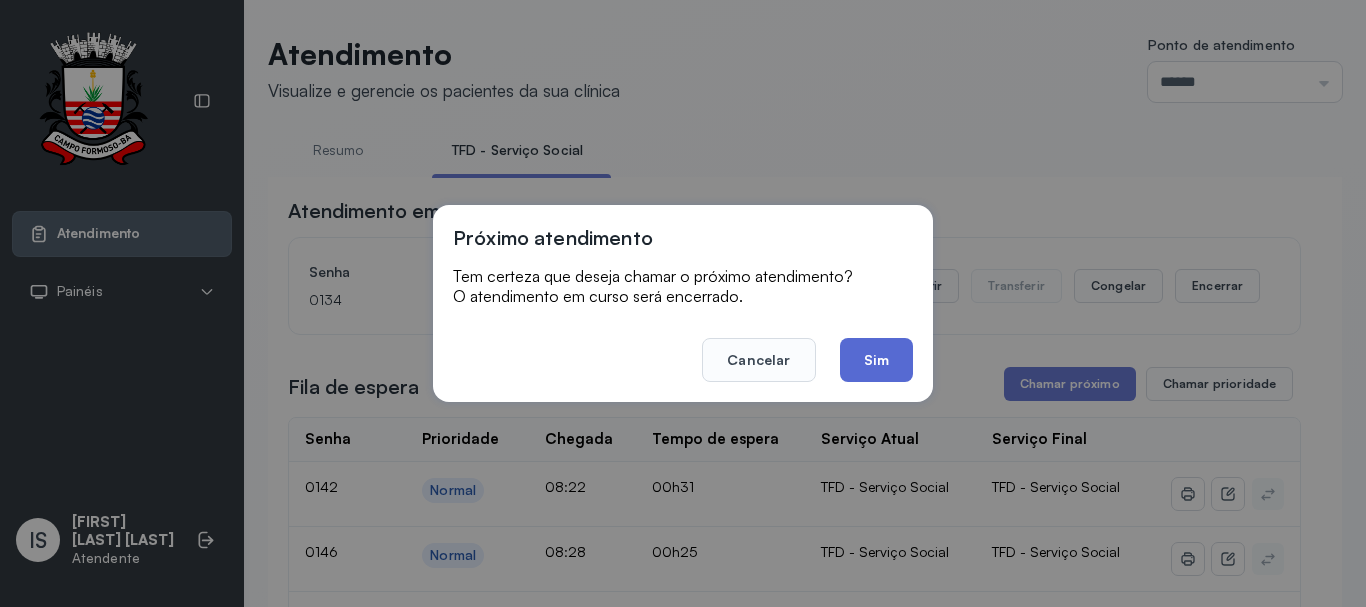 click on "Sim" 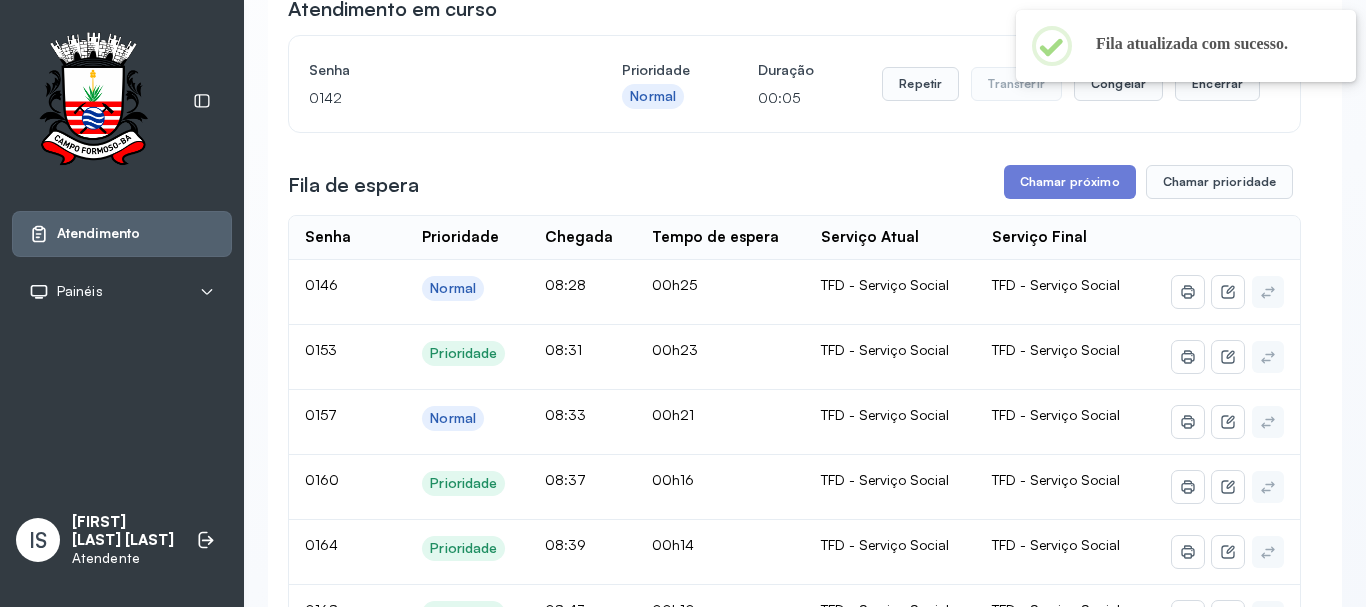 scroll, scrollTop: 200, scrollLeft: 0, axis: vertical 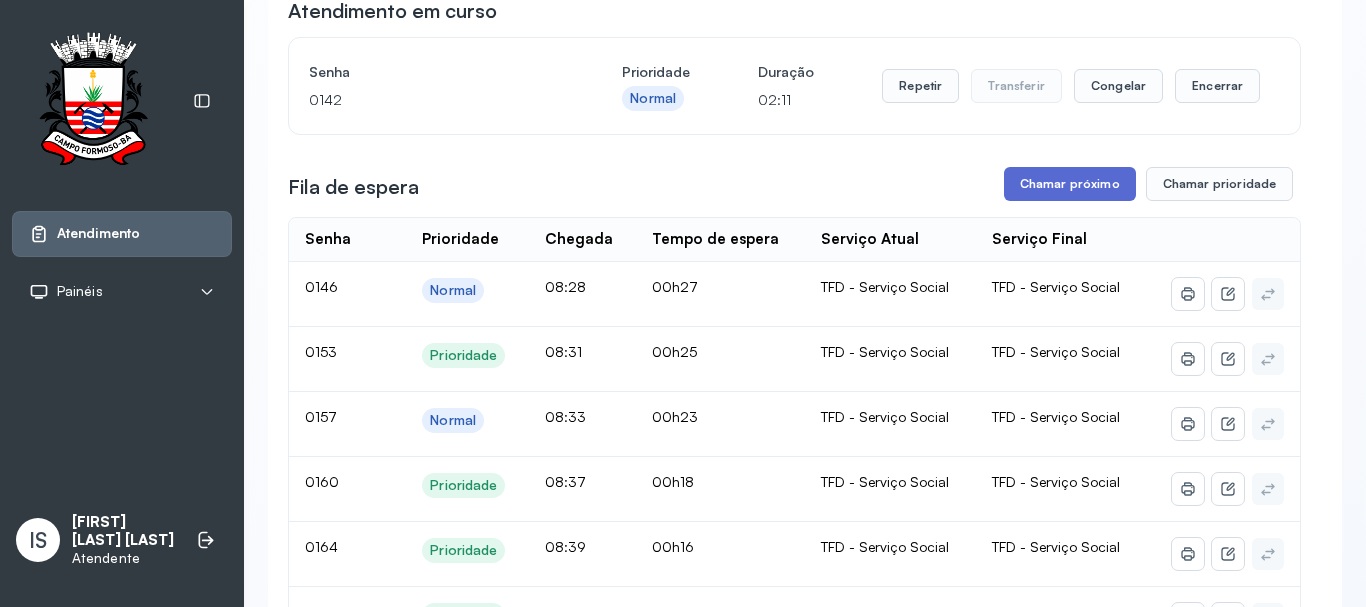 click on "Chamar próximo" at bounding box center (1070, 184) 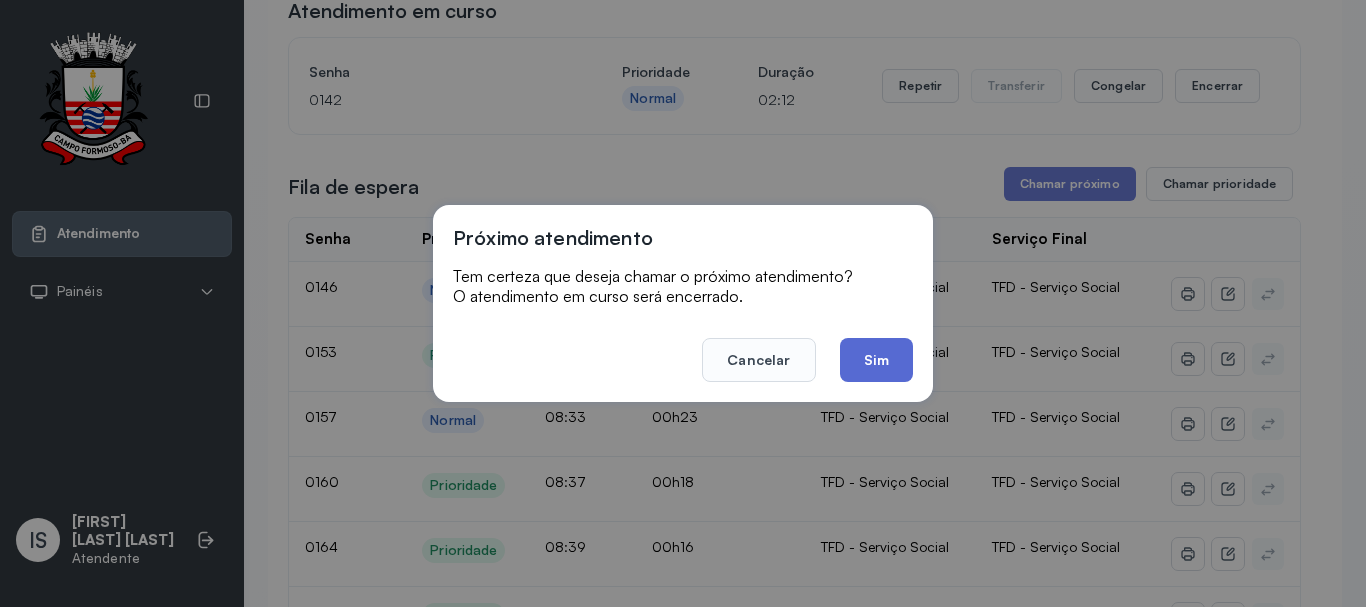 click on "Sim" 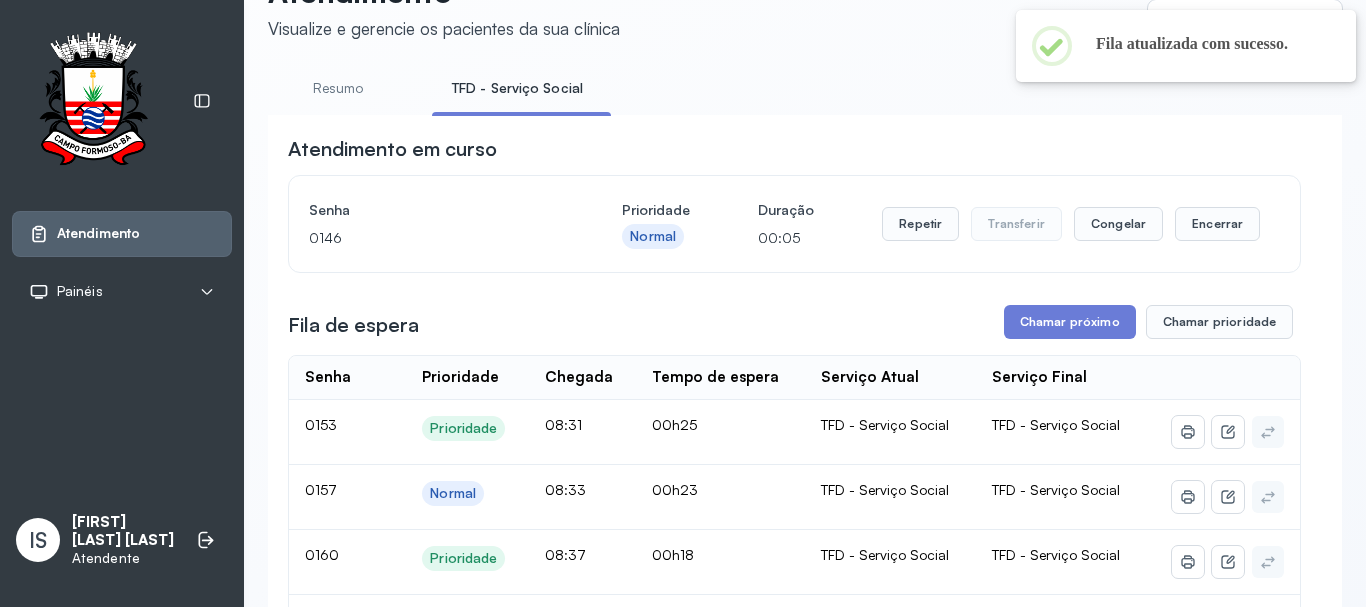 scroll, scrollTop: 200, scrollLeft: 0, axis: vertical 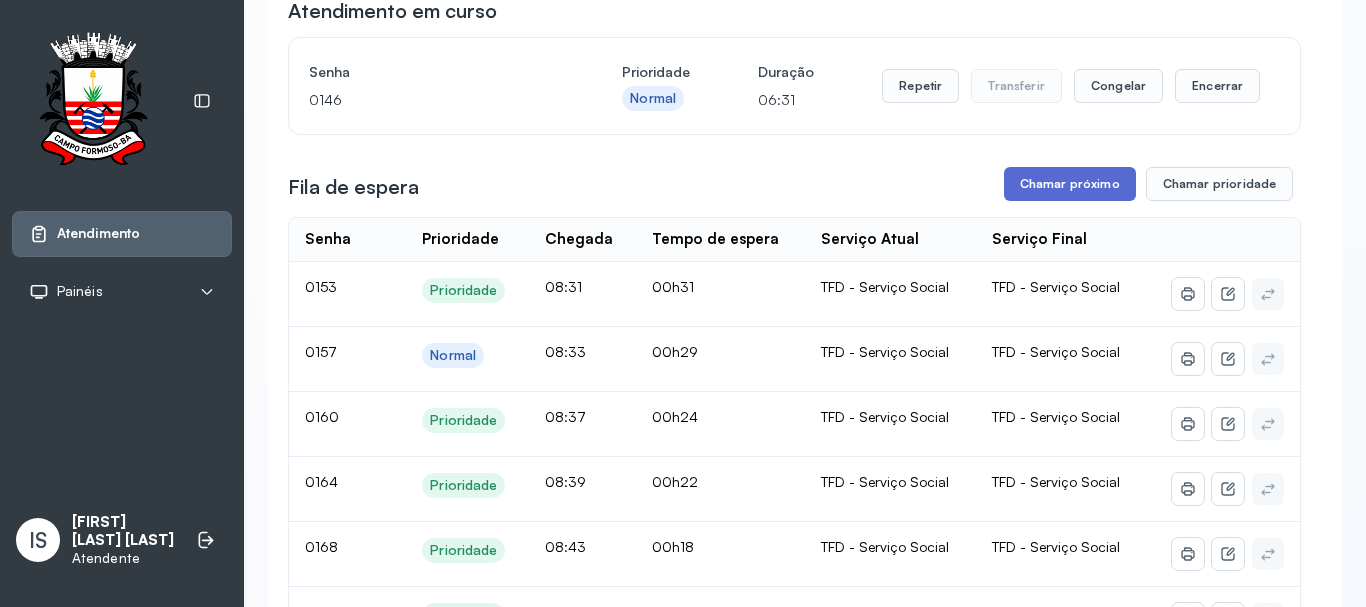 click on "Chamar próximo" at bounding box center (1070, 184) 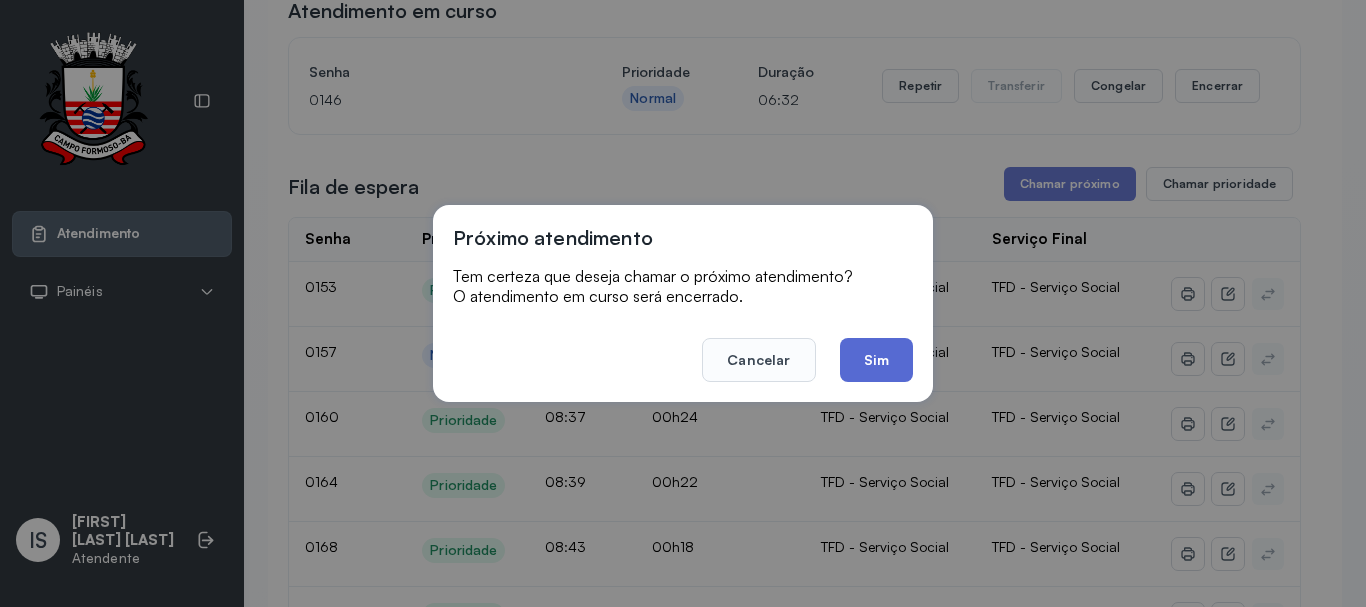 click on "Sim" 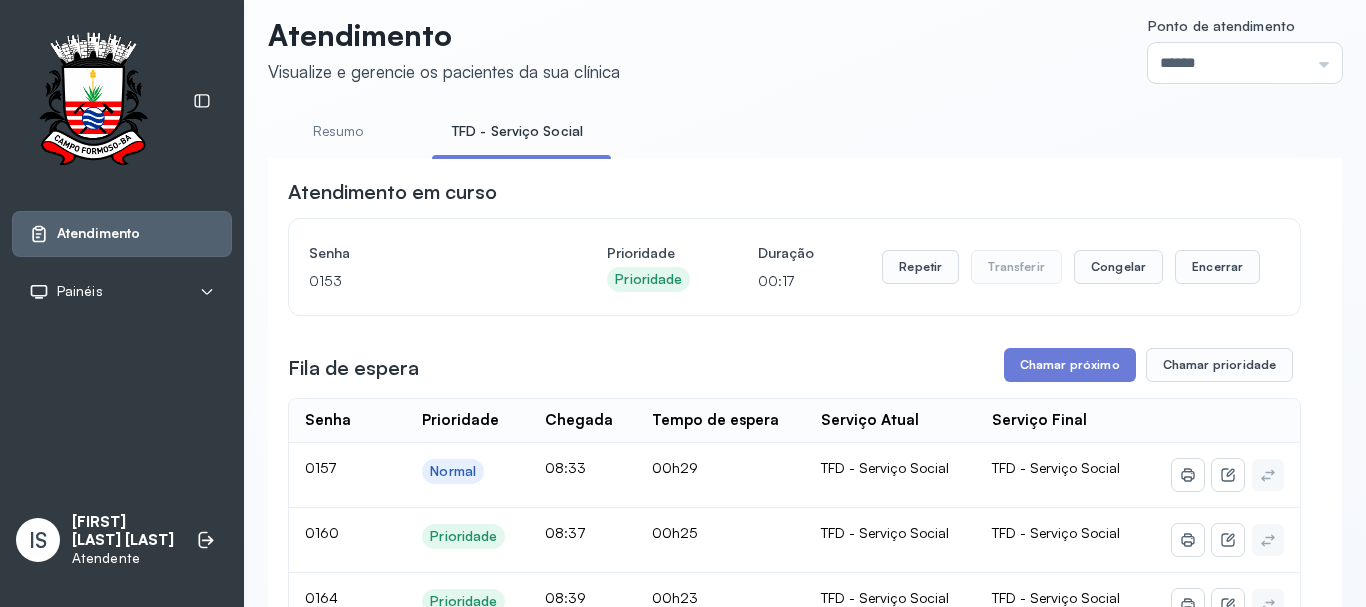 scroll, scrollTop: 0, scrollLeft: 0, axis: both 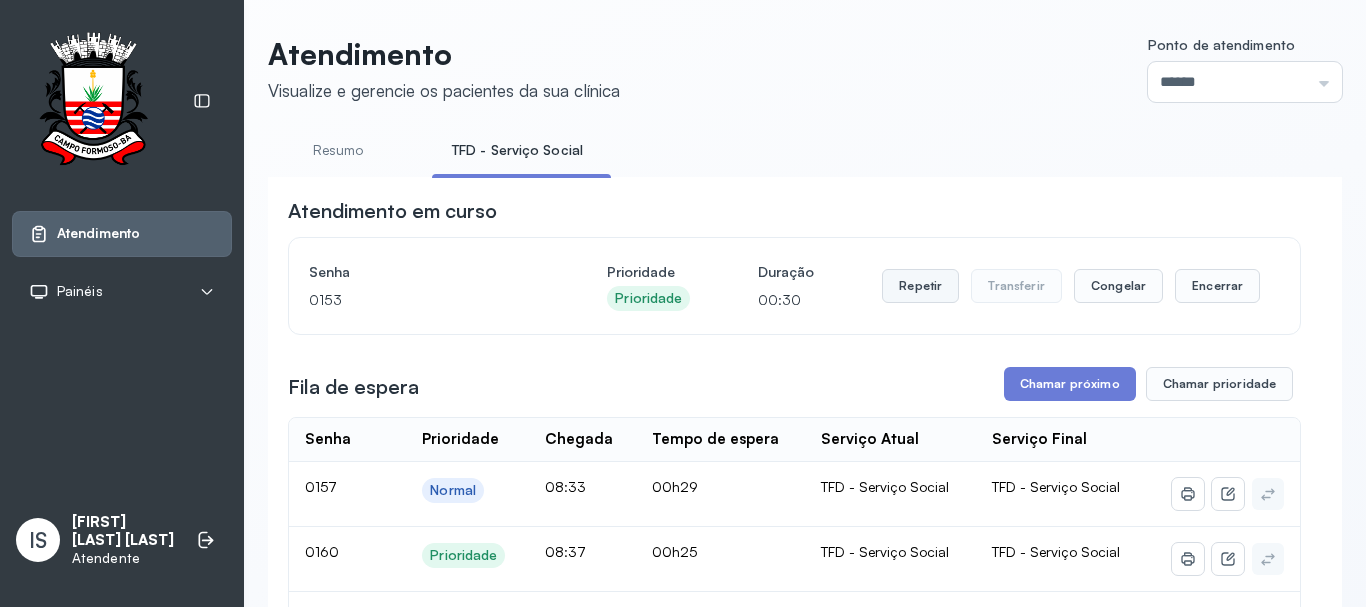 click on "Repetir" at bounding box center (920, 286) 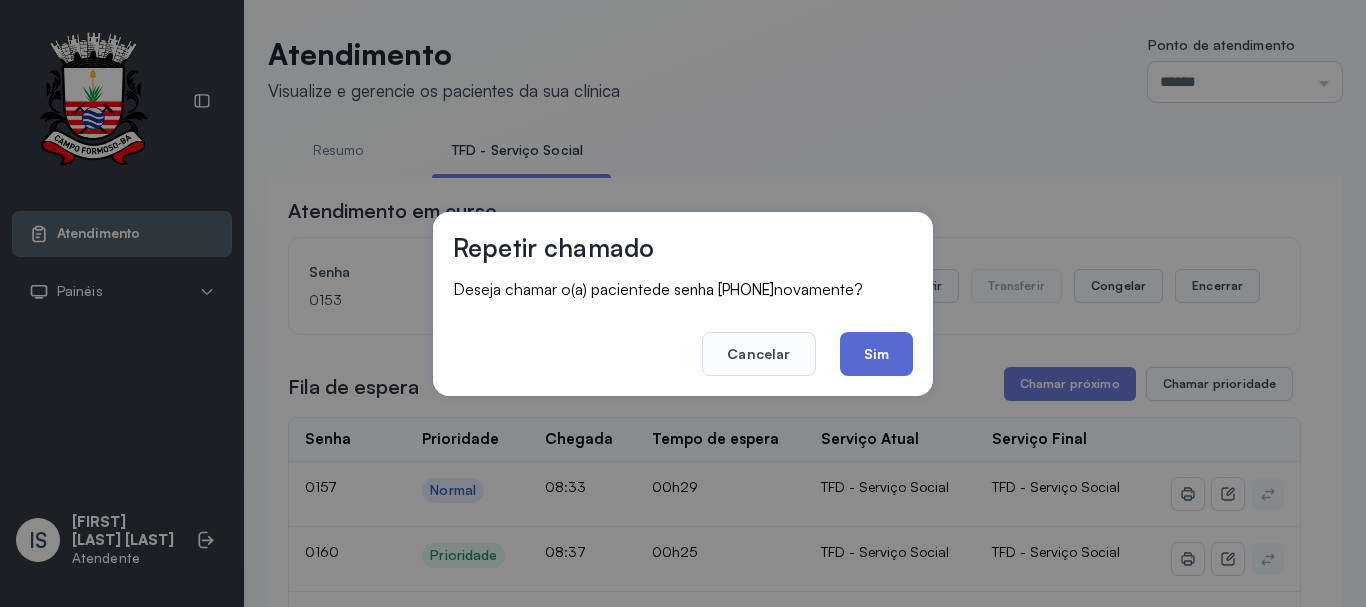 click on "Sim" 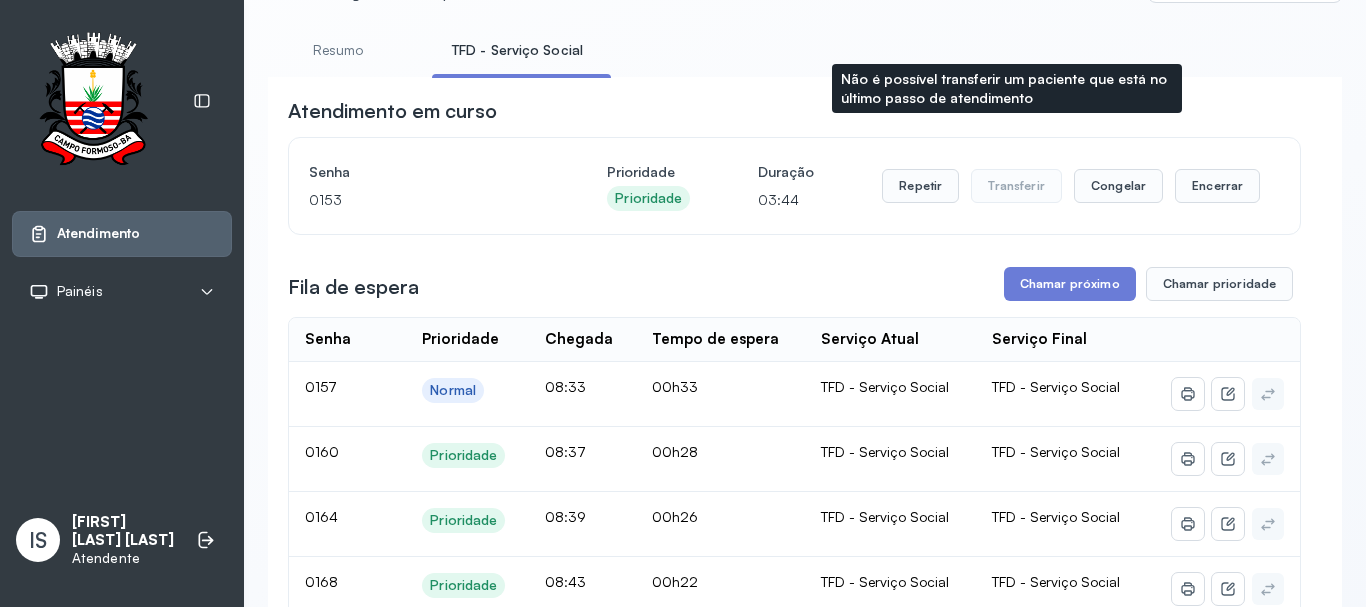 scroll, scrollTop: 200, scrollLeft: 0, axis: vertical 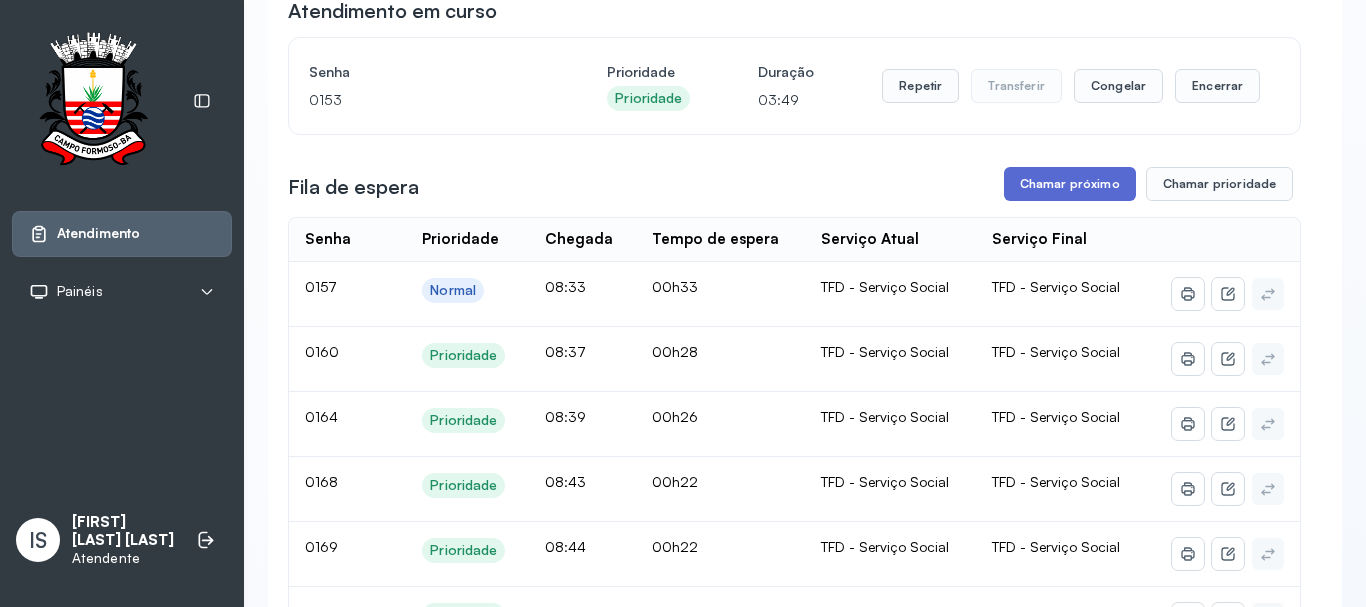 click on "Chamar próximo" at bounding box center (1070, 184) 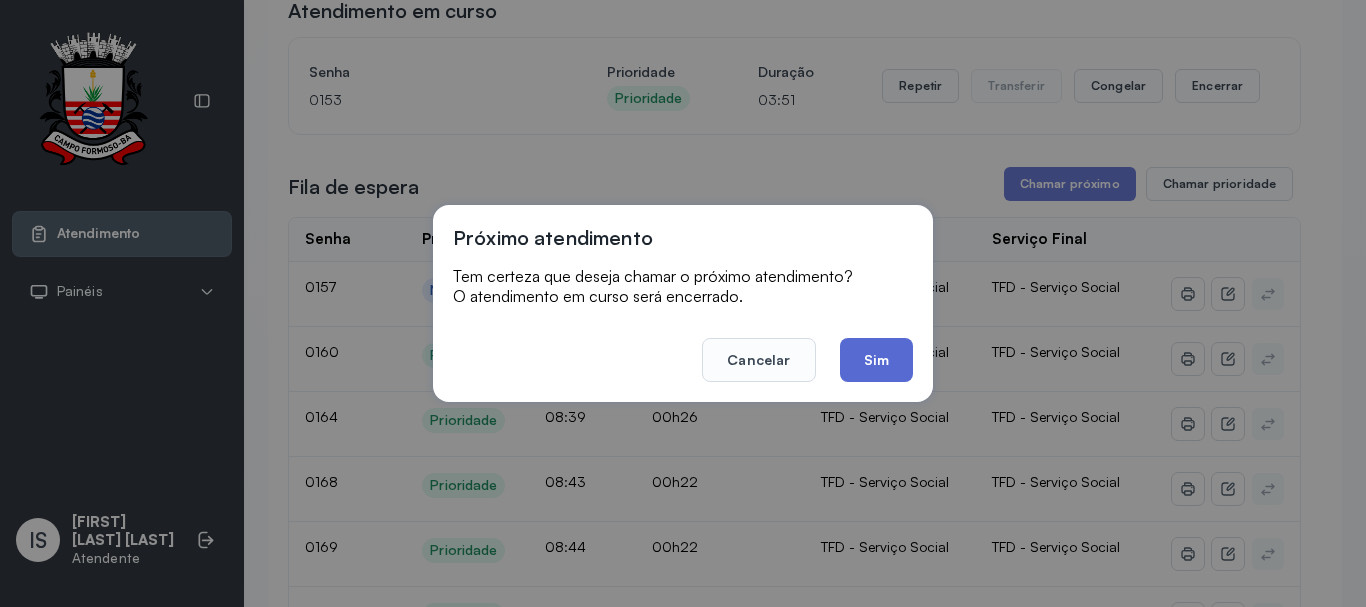 click on "Sim" 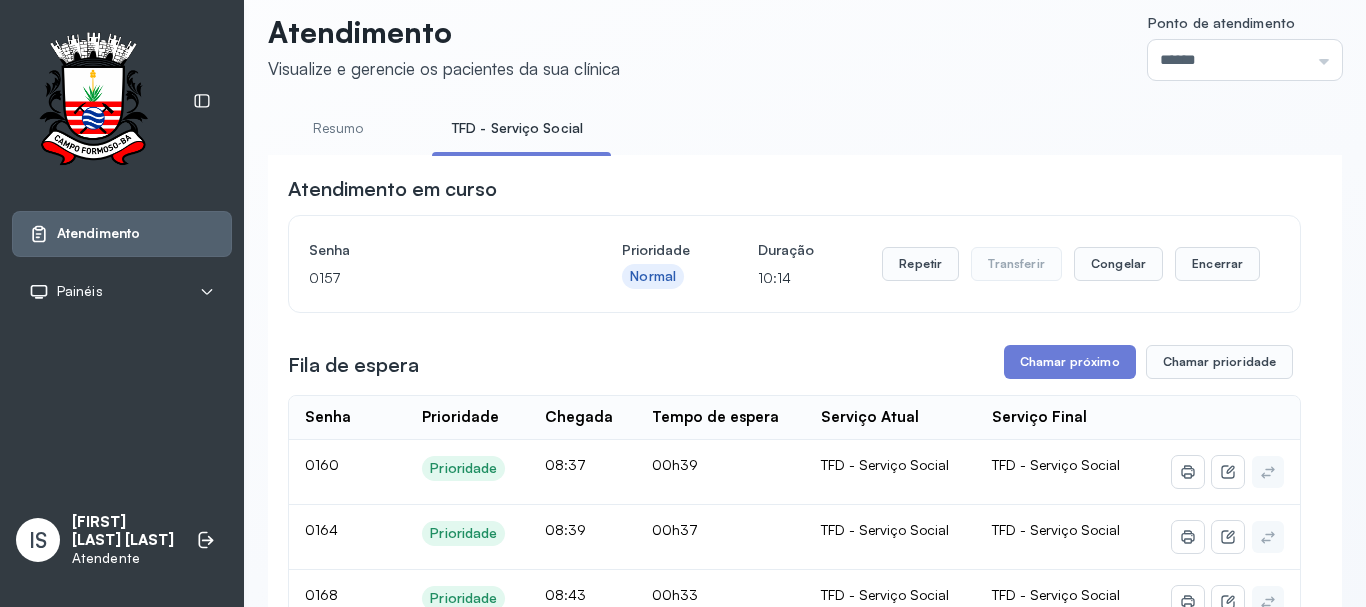 scroll, scrollTop: 0, scrollLeft: 0, axis: both 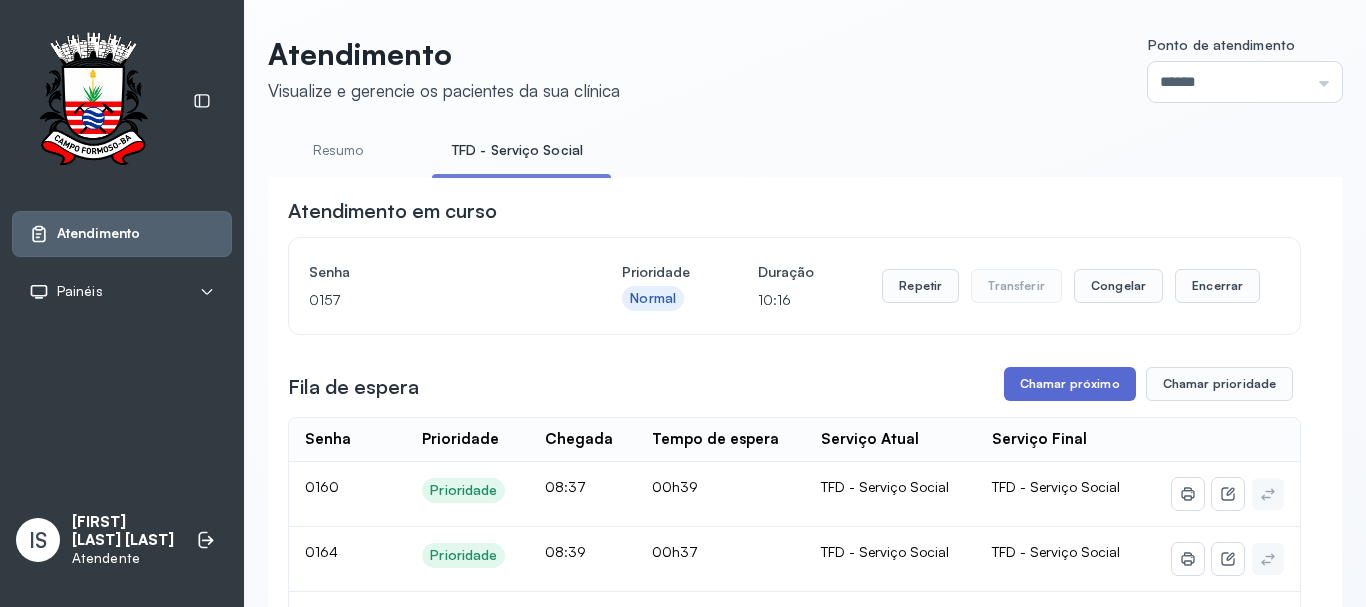 click on "Chamar próximo" at bounding box center (1070, 384) 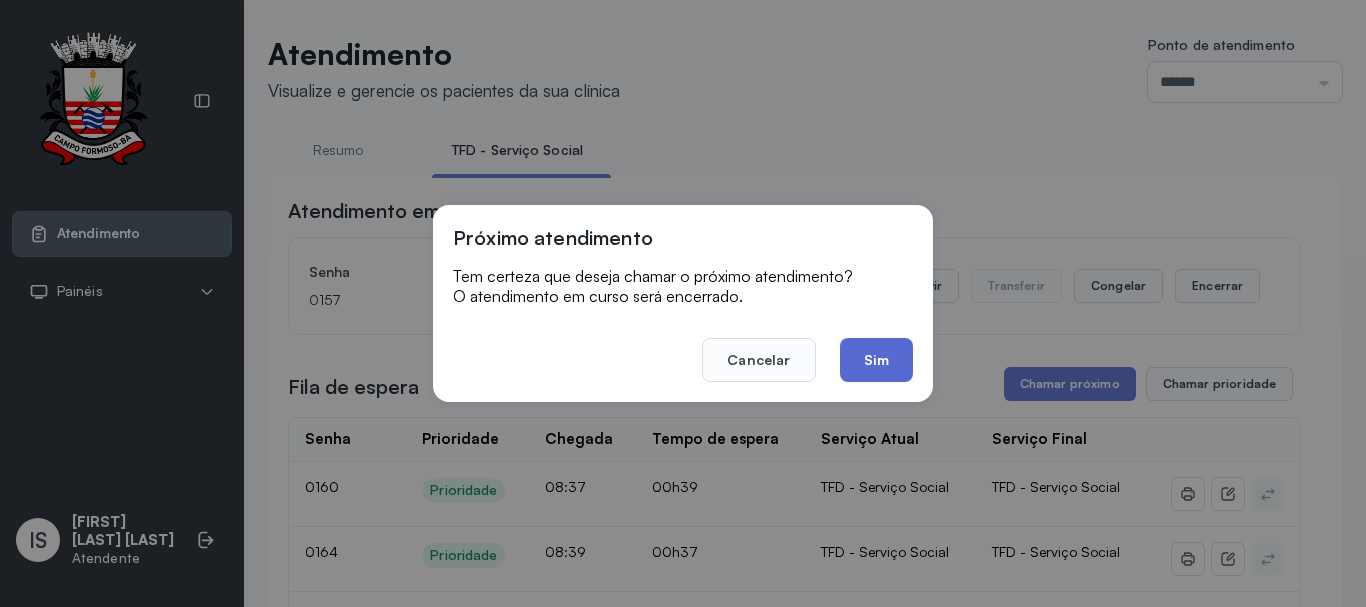 click on "Sim" 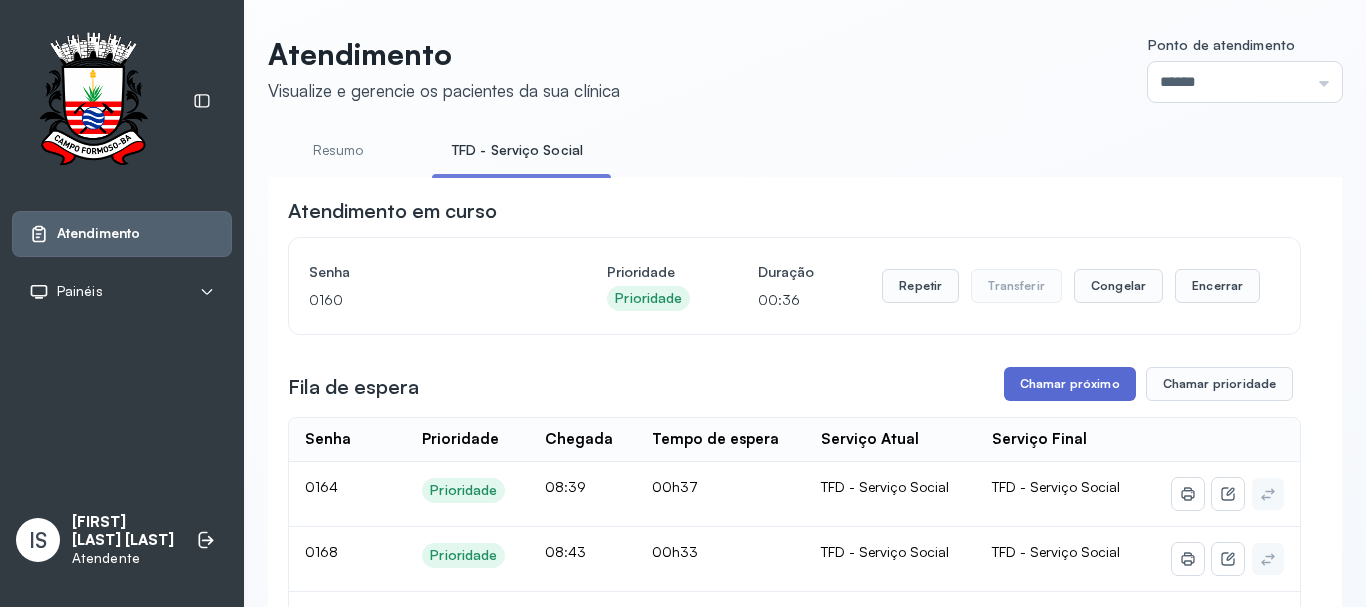 click on "Chamar próximo" at bounding box center [1070, 384] 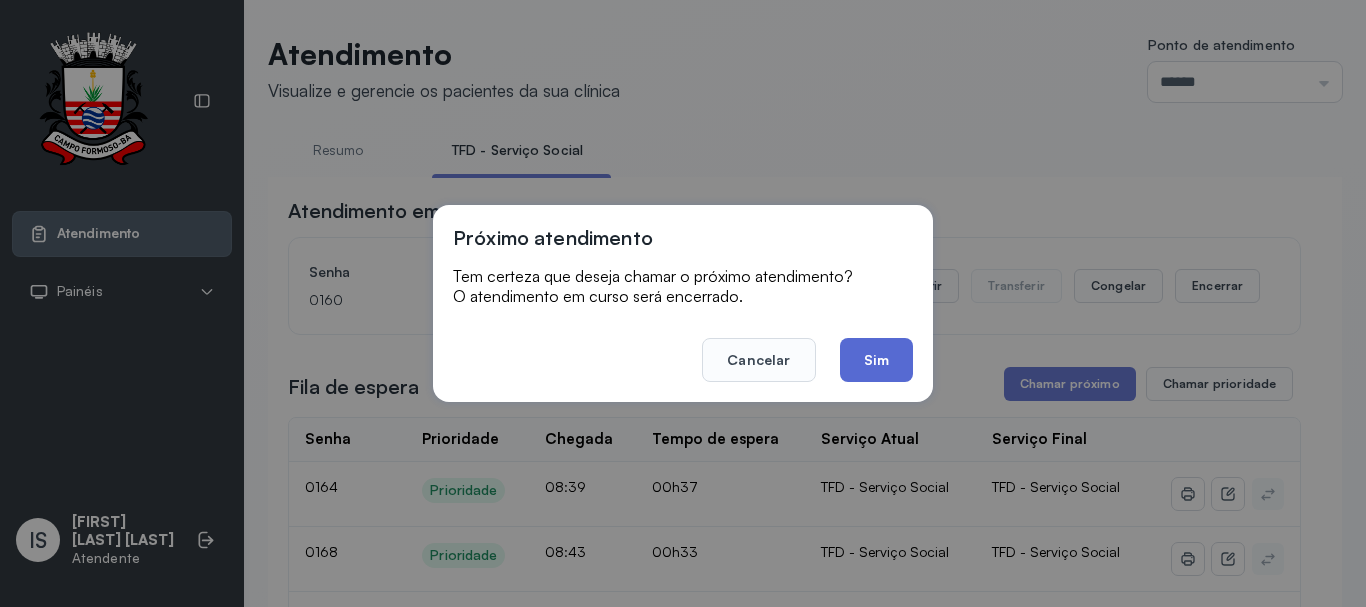 click on "Sim" 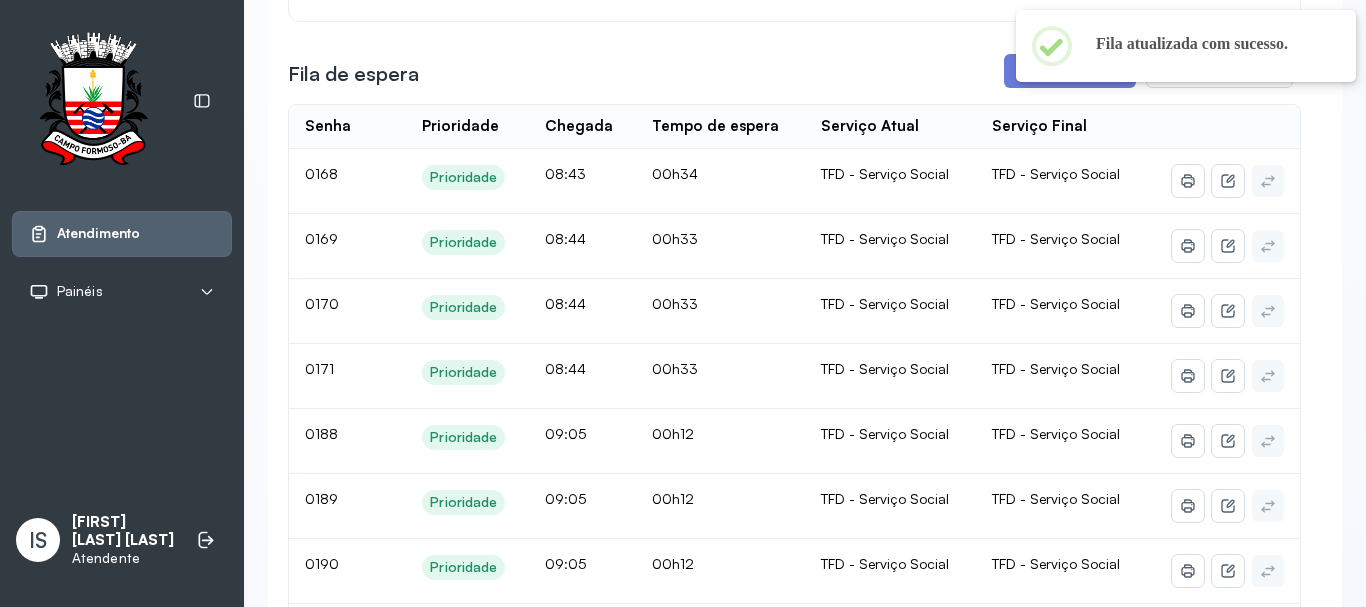 scroll, scrollTop: 100, scrollLeft: 0, axis: vertical 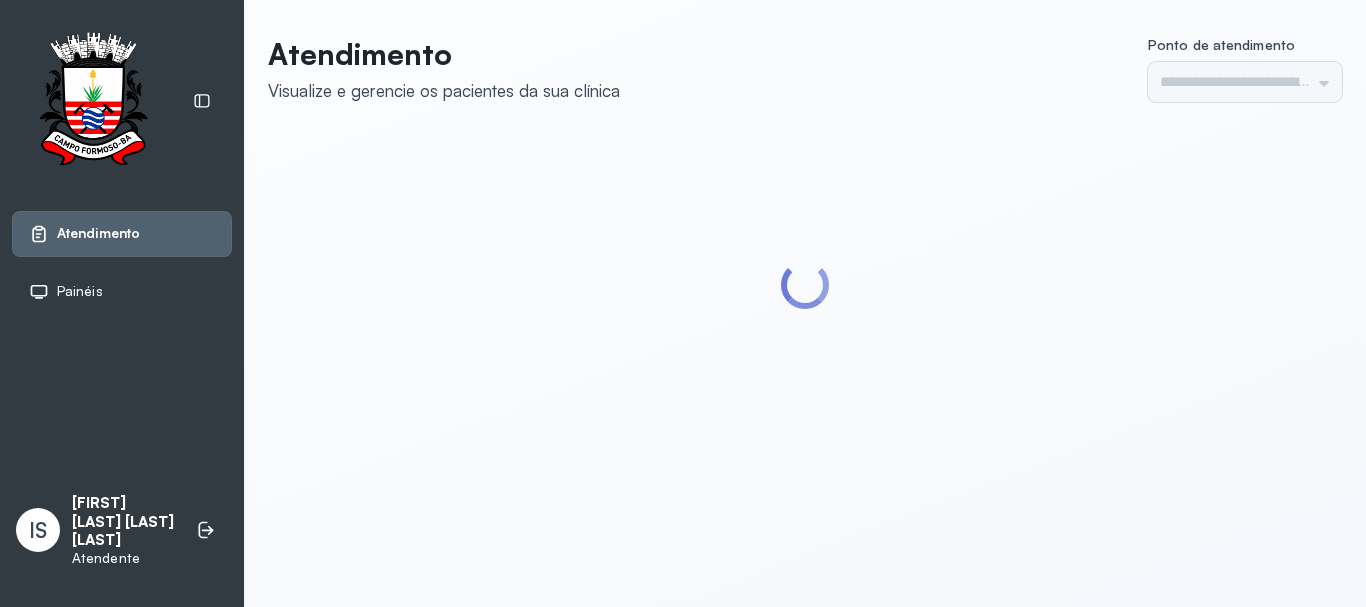 type on "******" 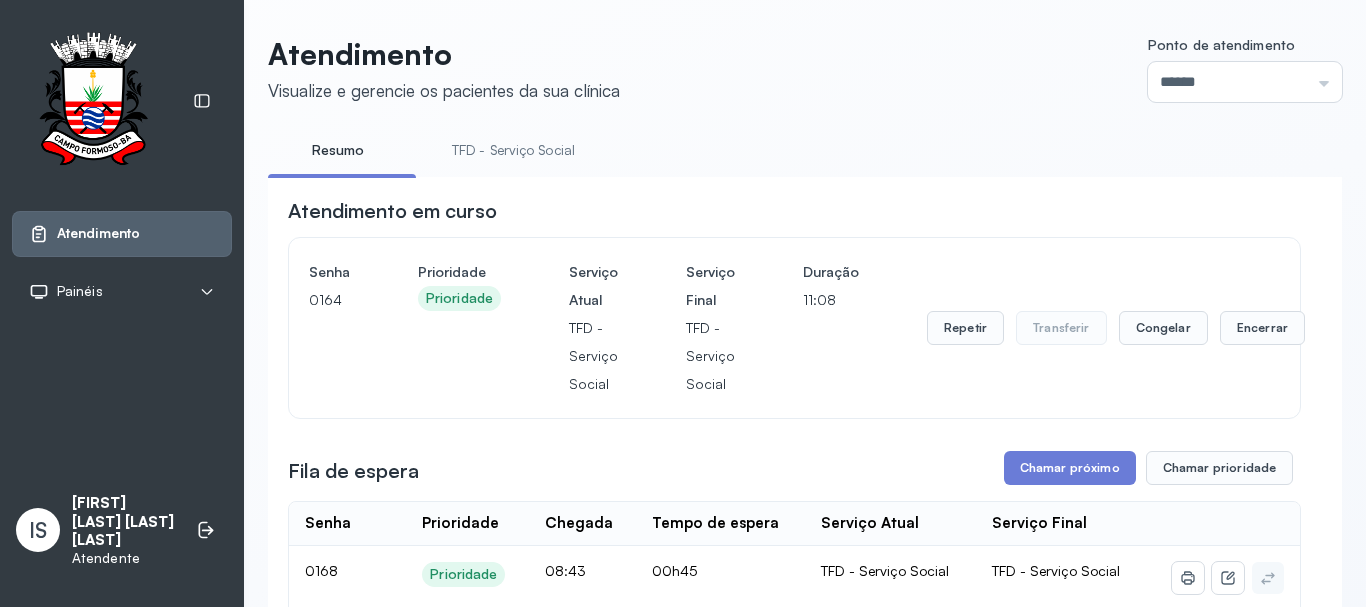click on "TFD - Serviço Social" at bounding box center [513, 150] 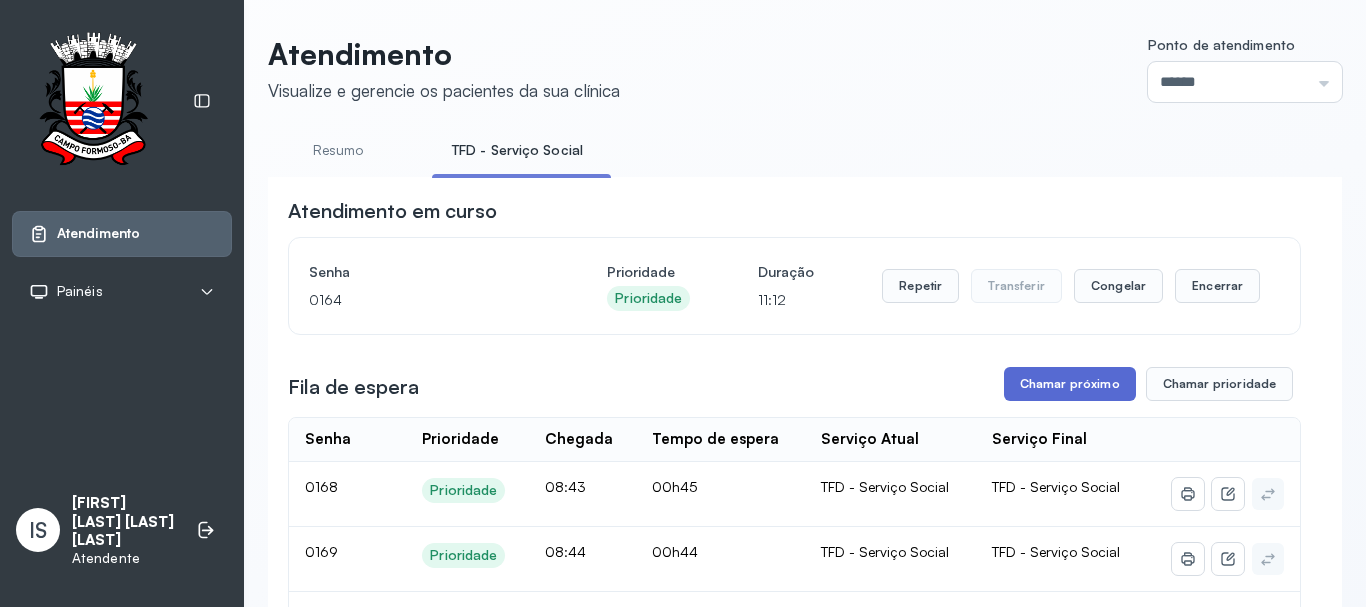 click on "Chamar próximo" at bounding box center [1070, 384] 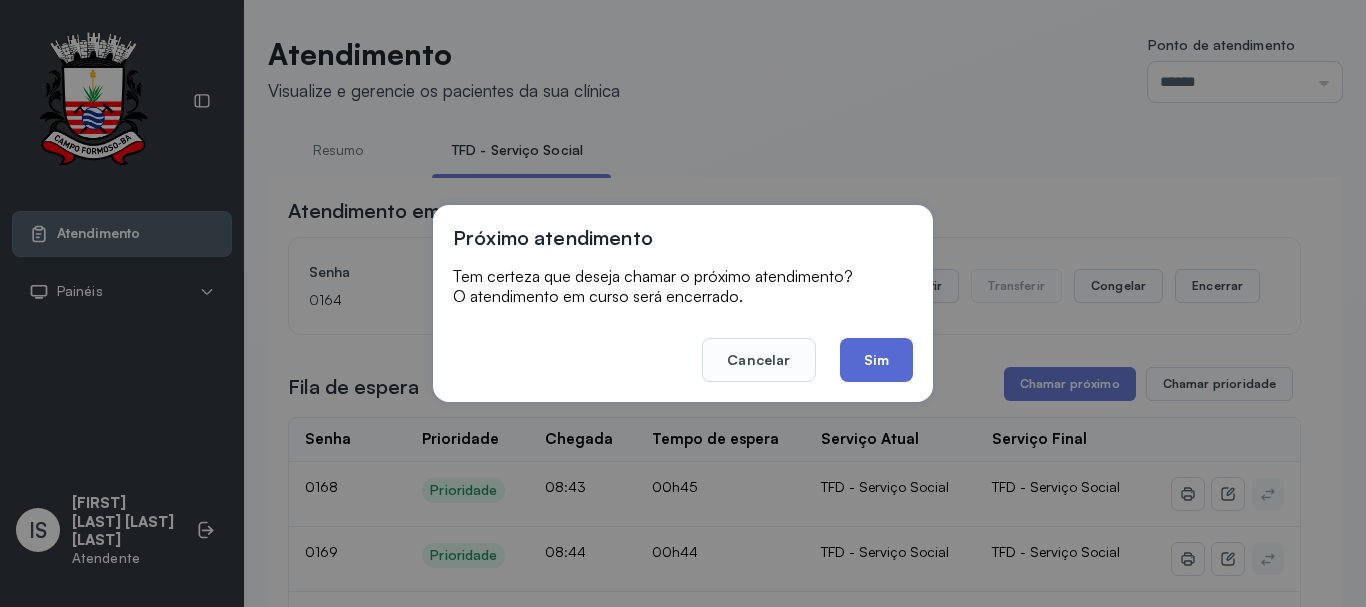 click on "Sim" 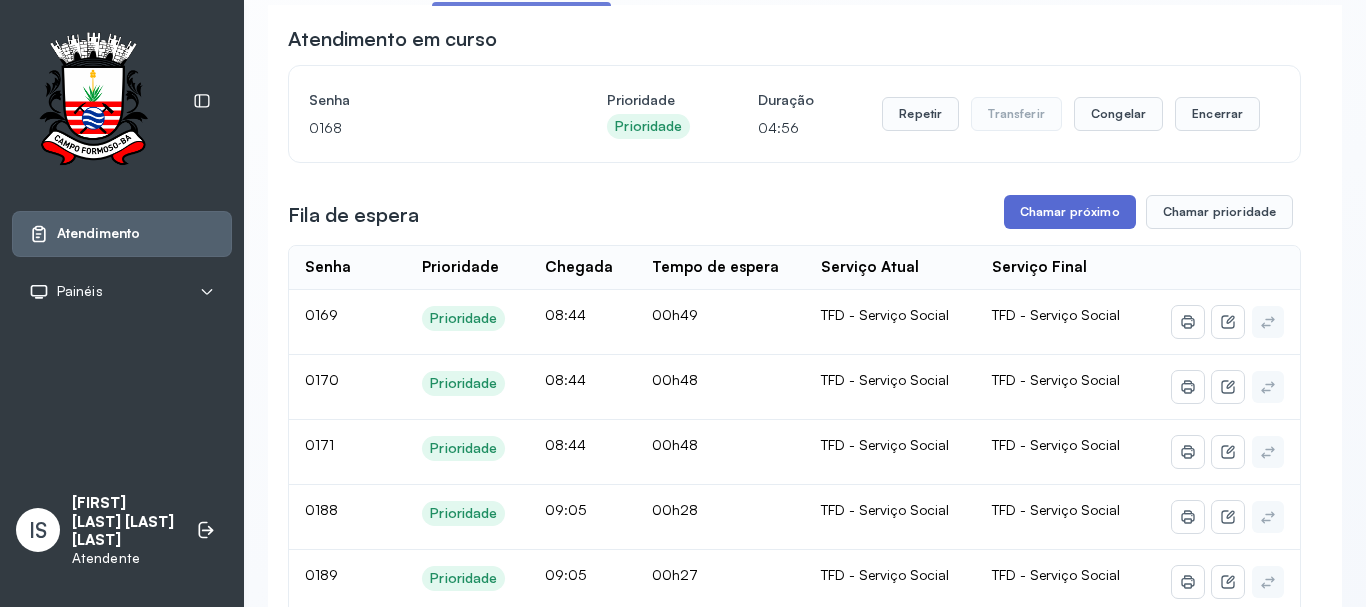scroll, scrollTop: 100, scrollLeft: 0, axis: vertical 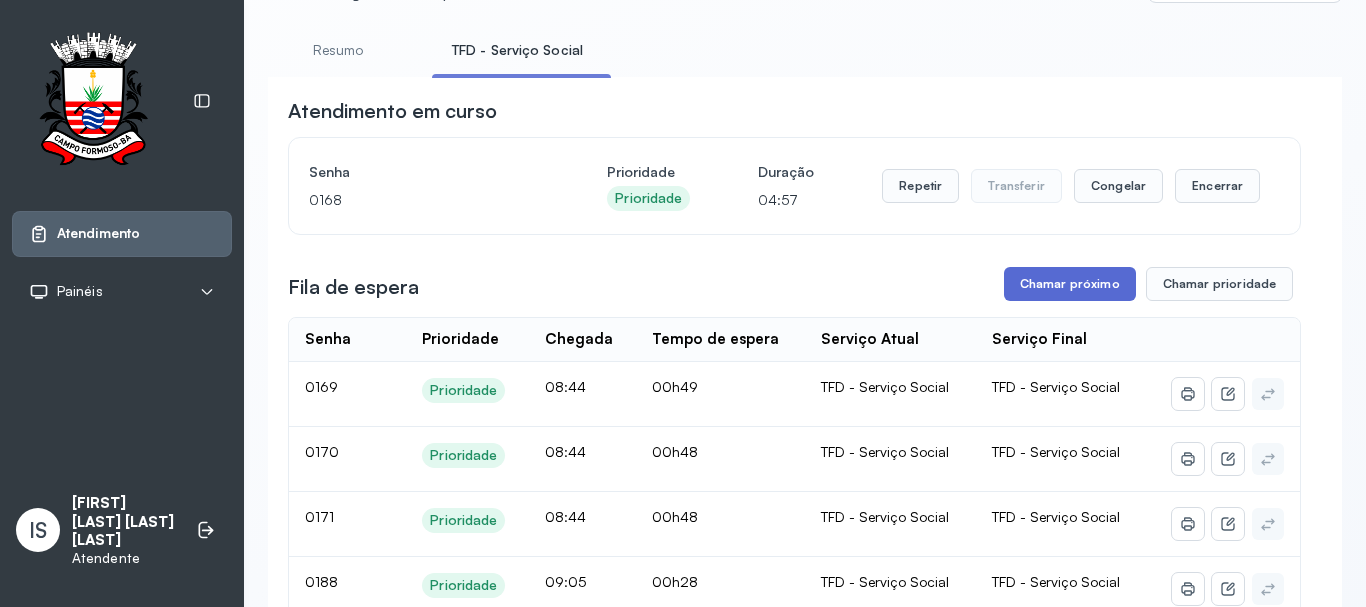 click on "Chamar próximo" at bounding box center [1070, 284] 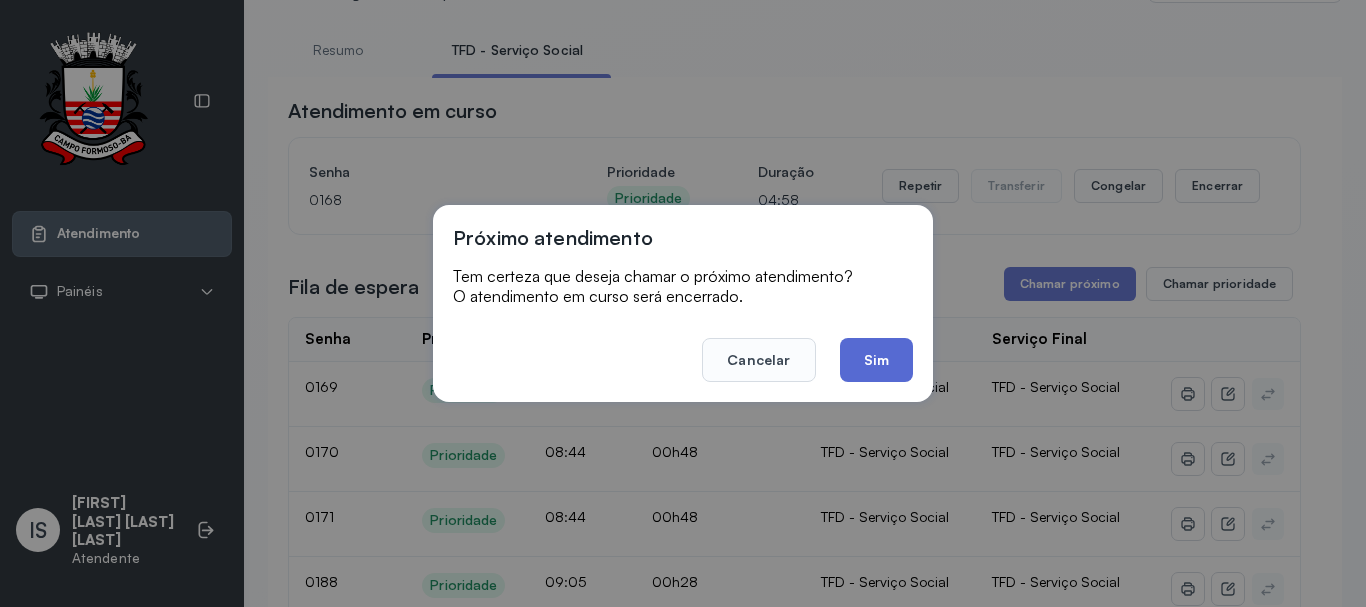 click on "Sim" 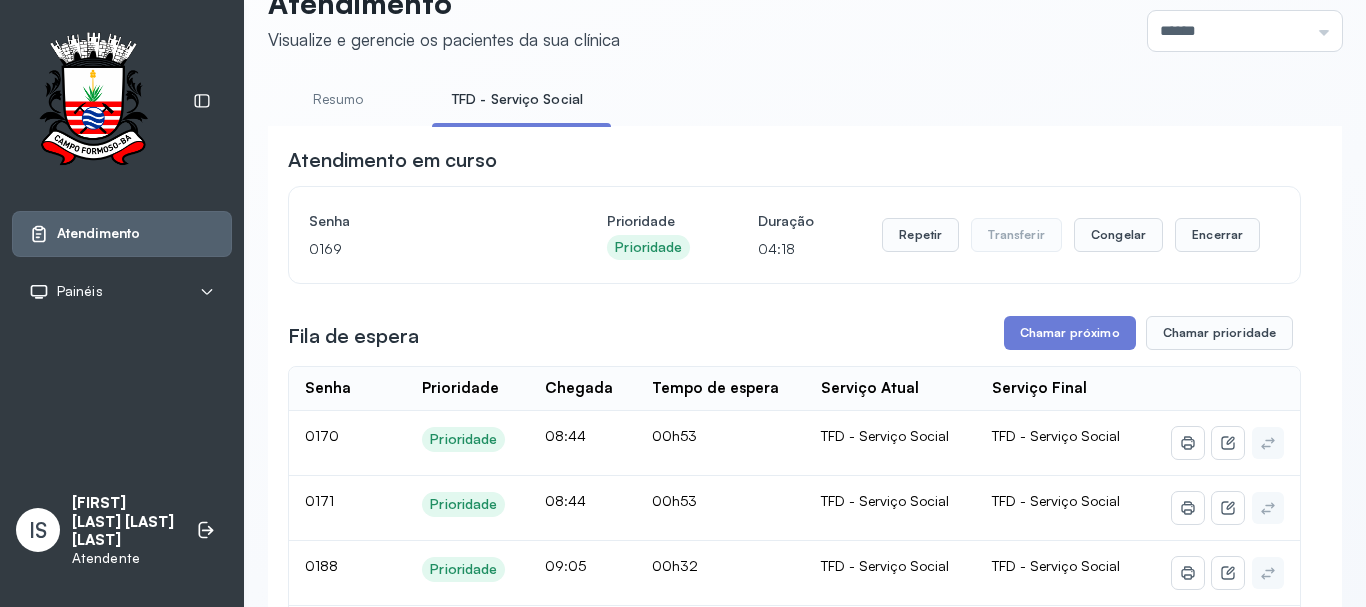 scroll, scrollTop: 100, scrollLeft: 0, axis: vertical 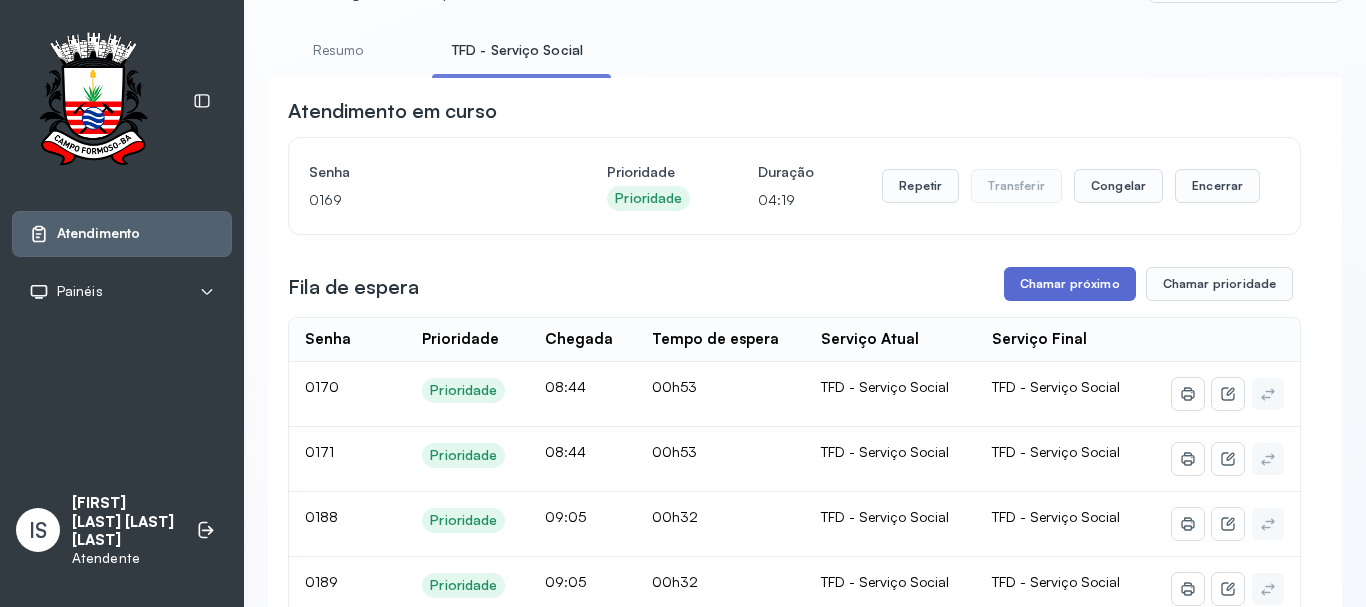 click on "Chamar próximo" at bounding box center (1070, 284) 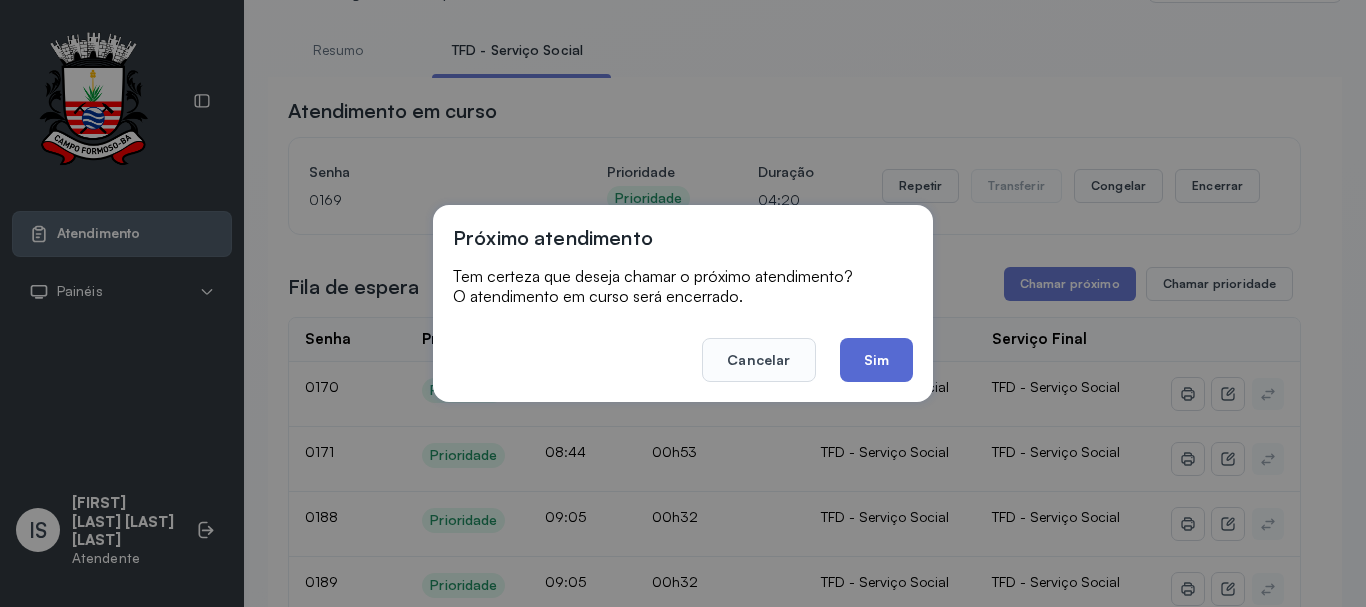click on "Sim" 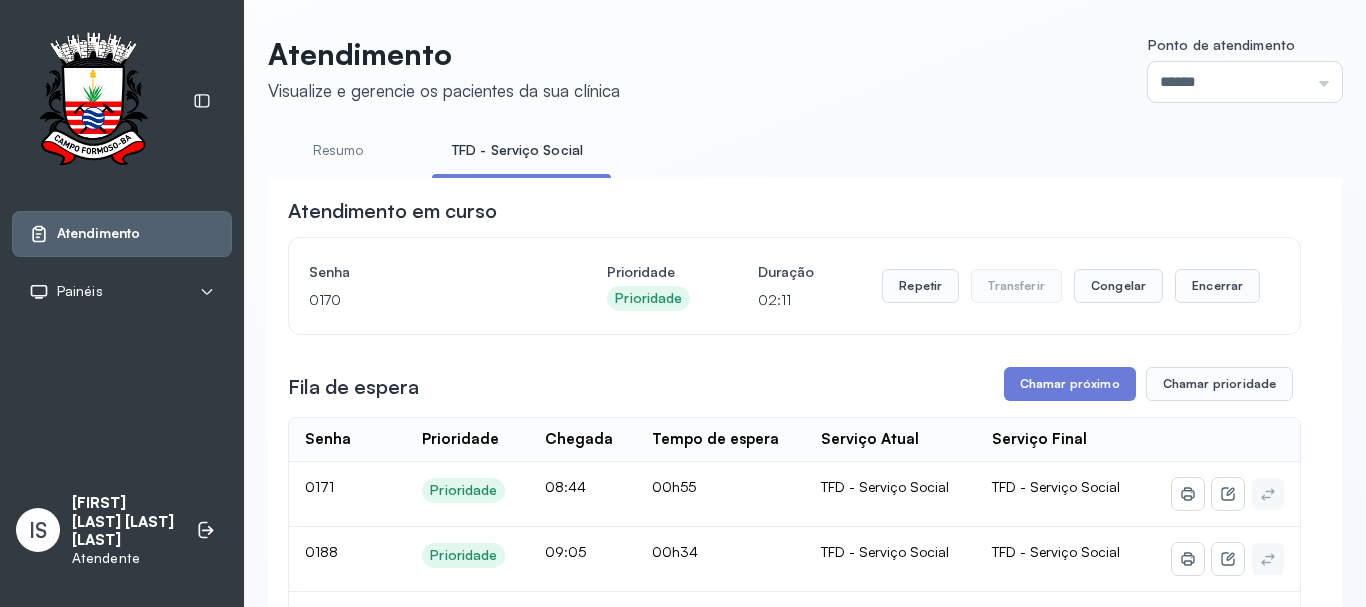 scroll, scrollTop: 100, scrollLeft: 0, axis: vertical 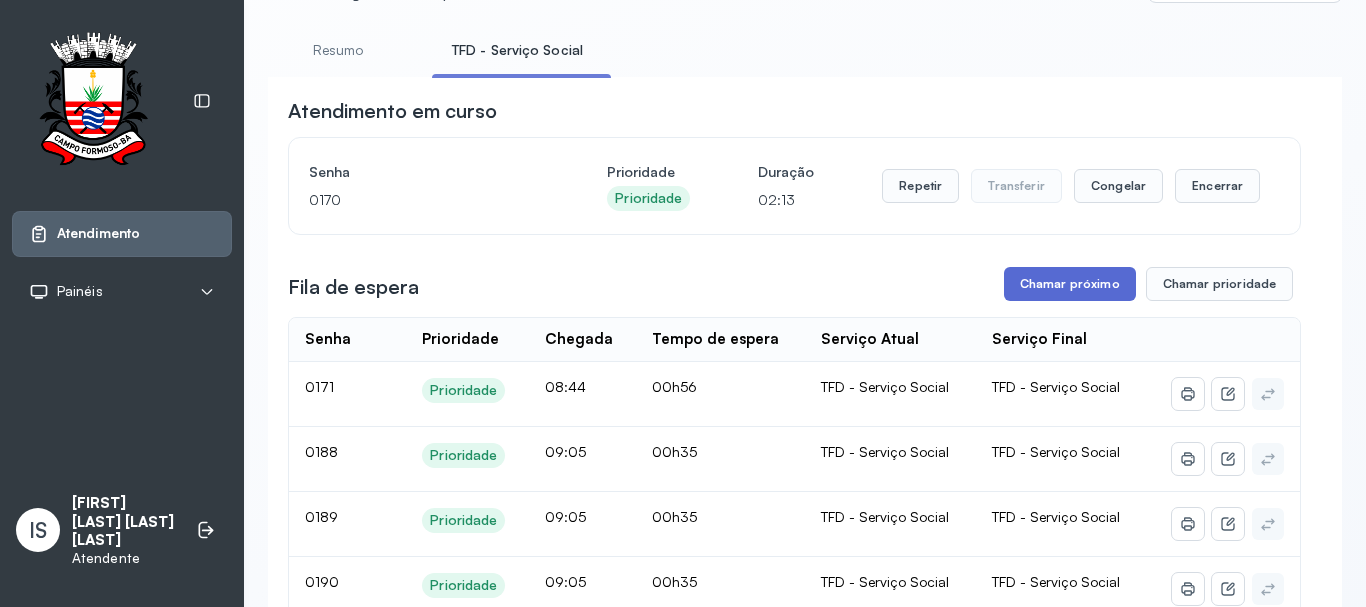 click on "Chamar próximo" at bounding box center [1070, 284] 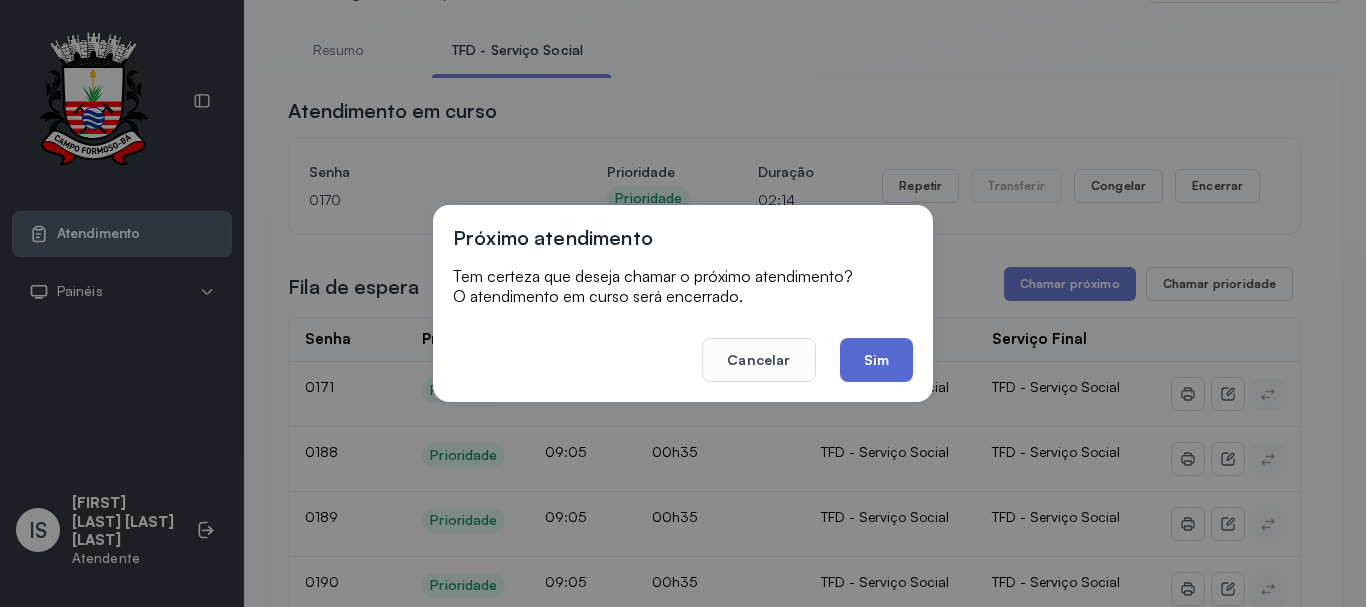 click on "Sim" 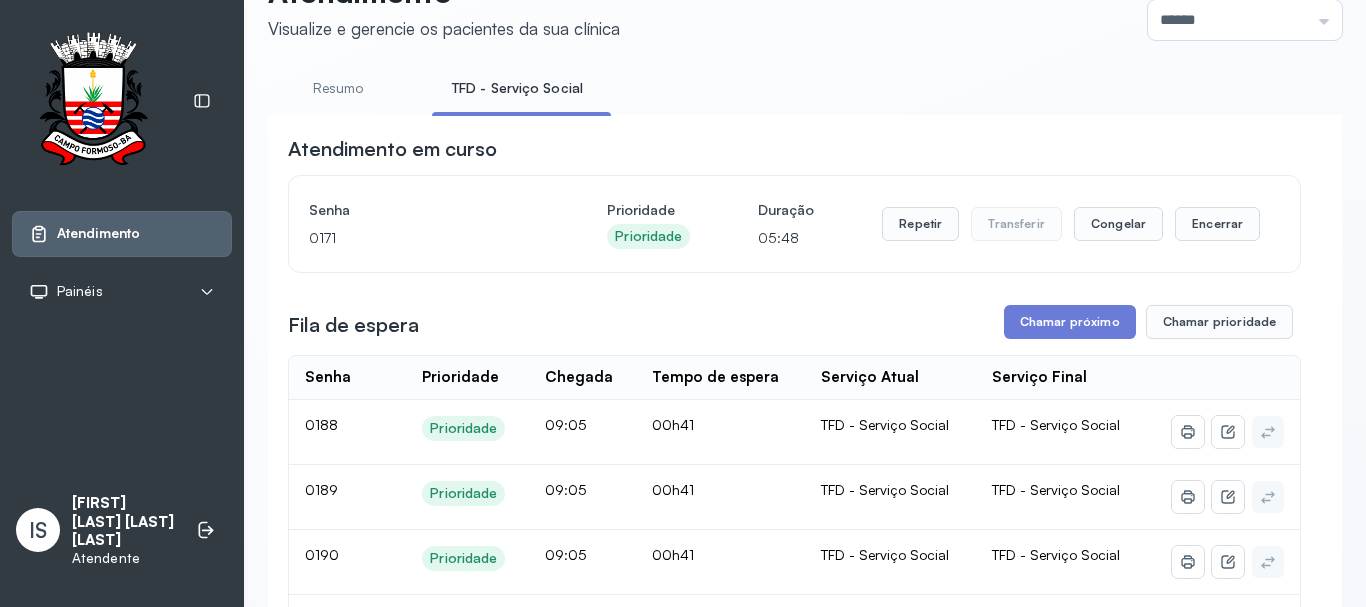 scroll, scrollTop: 100, scrollLeft: 0, axis: vertical 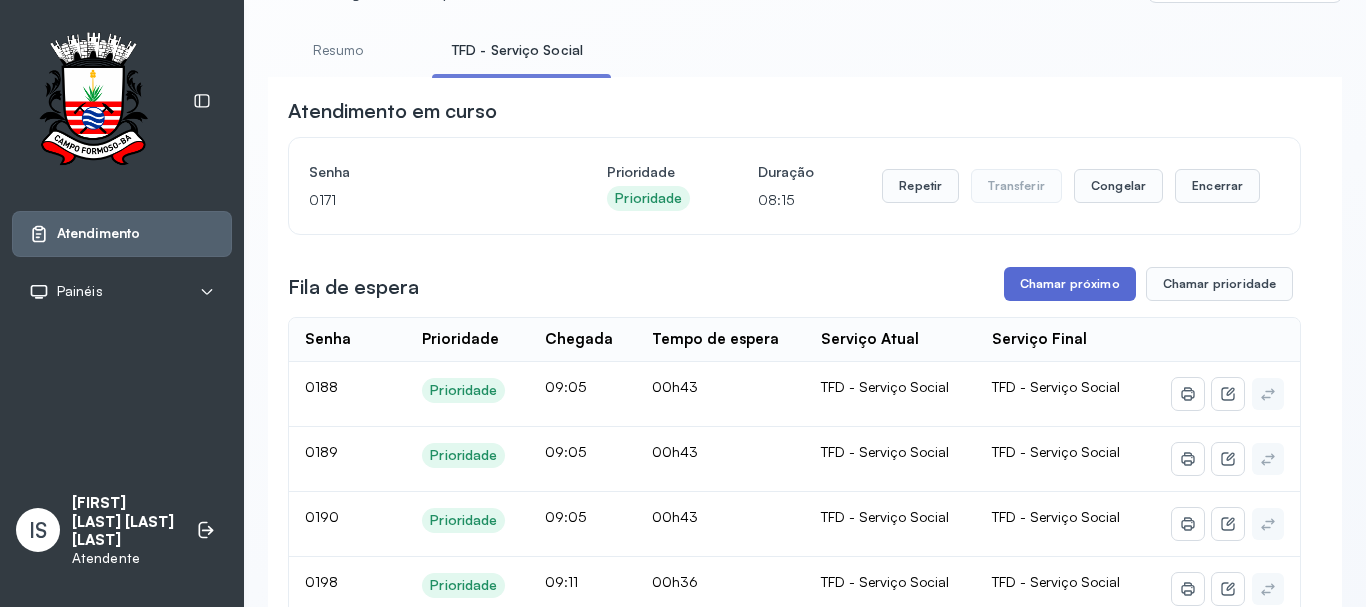 click on "Chamar próximo" at bounding box center [1070, 284] 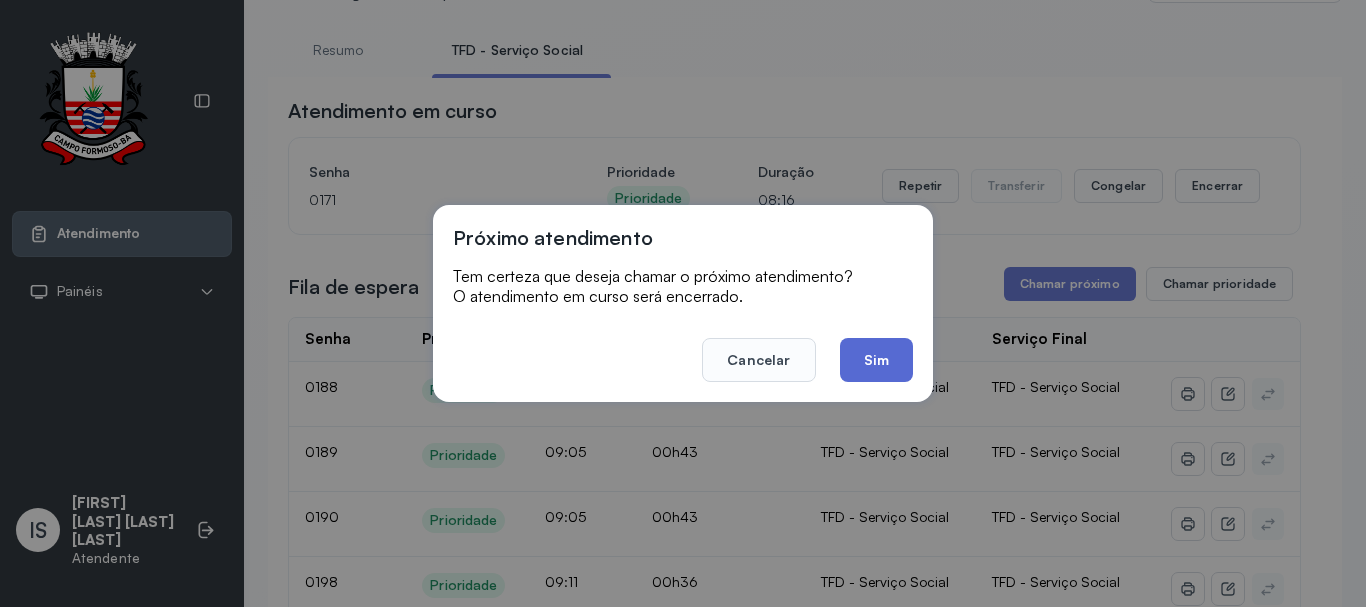 click on "Sim" 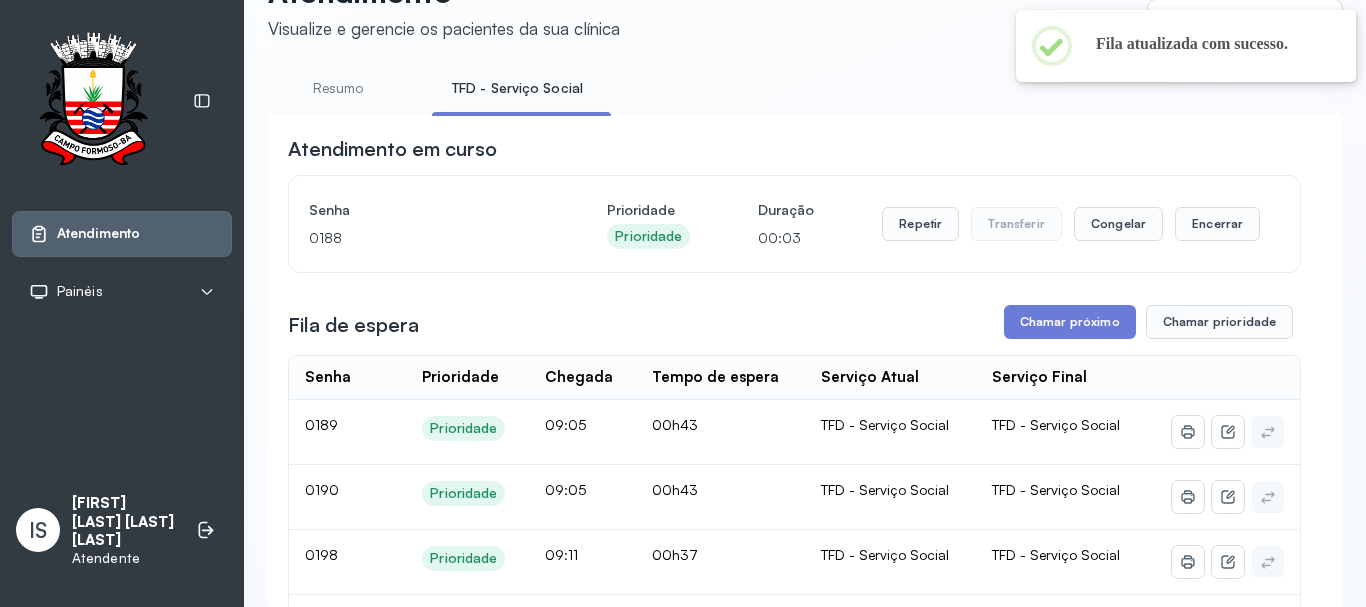 scroll, scrollTop: 100, scrollLeft: 0, axis: vertical 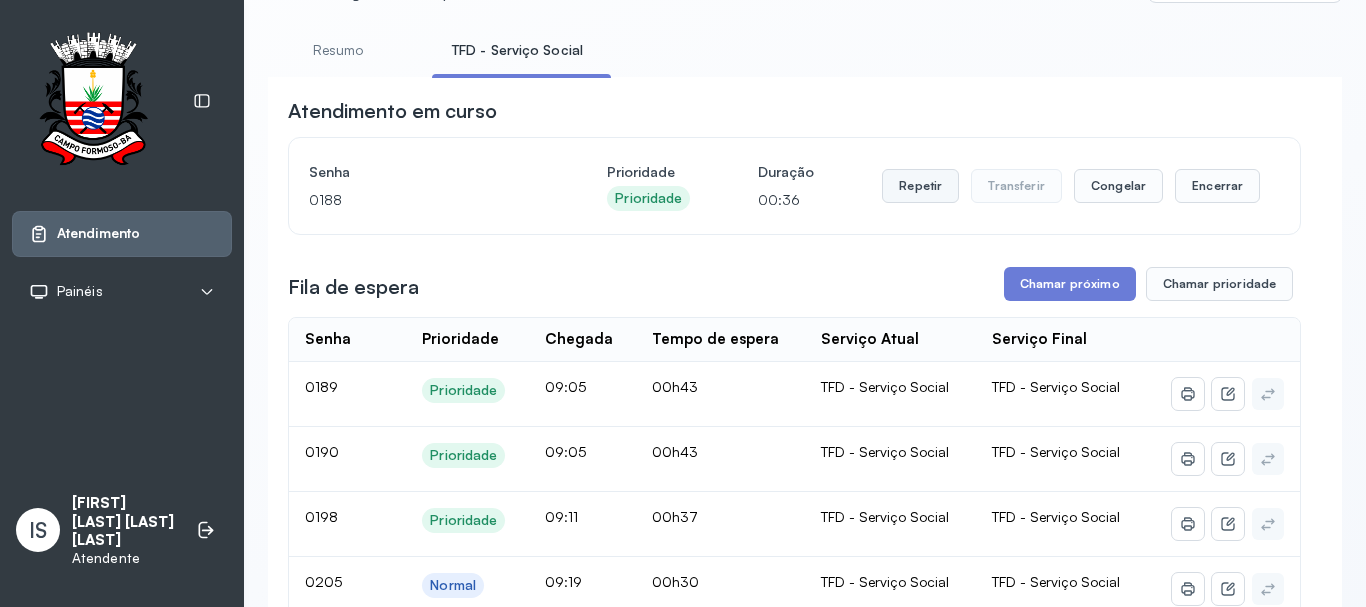 click on "Repetir" at bounding box center (920, 186) 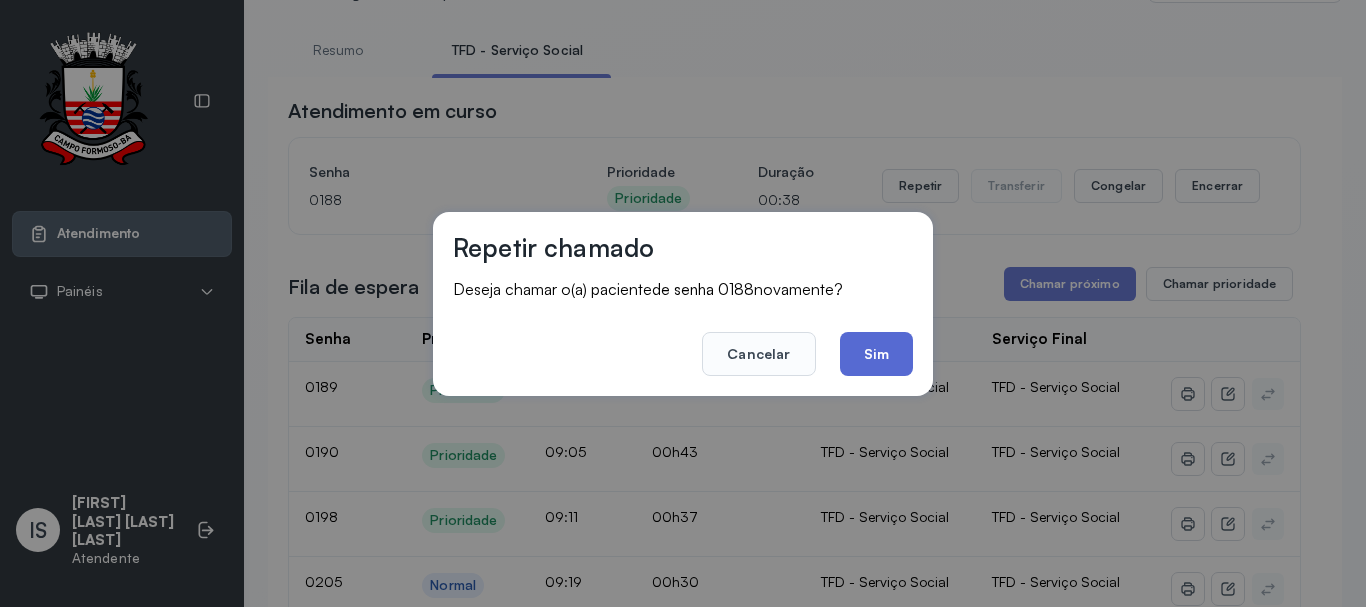 click on "Sim" 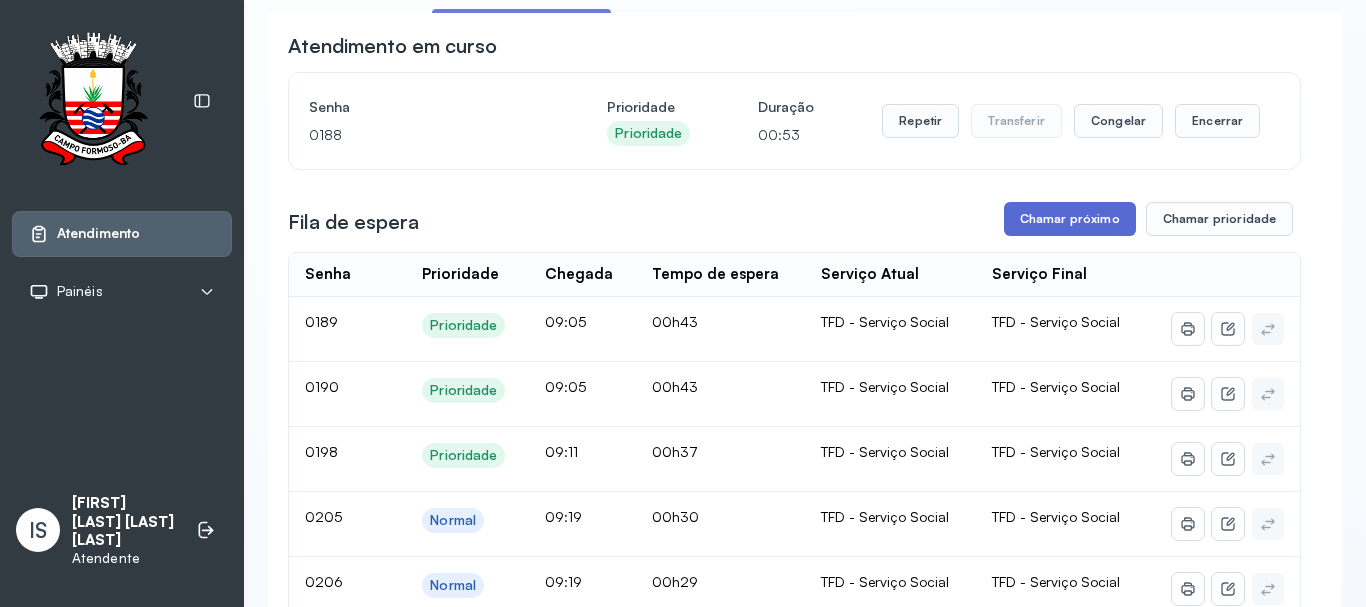 scroll, scrollTop: 200, scrollLeft: 0, axis: vertical 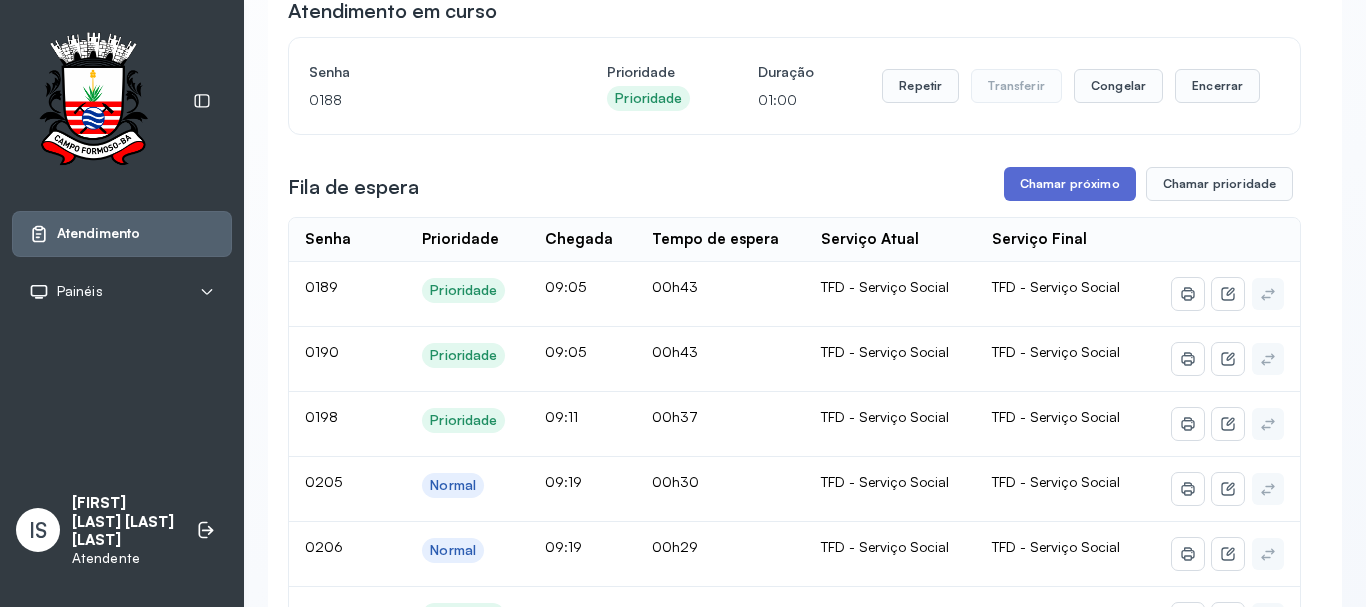 click on "Chamar próximo" at bounding box center (1070, 184) 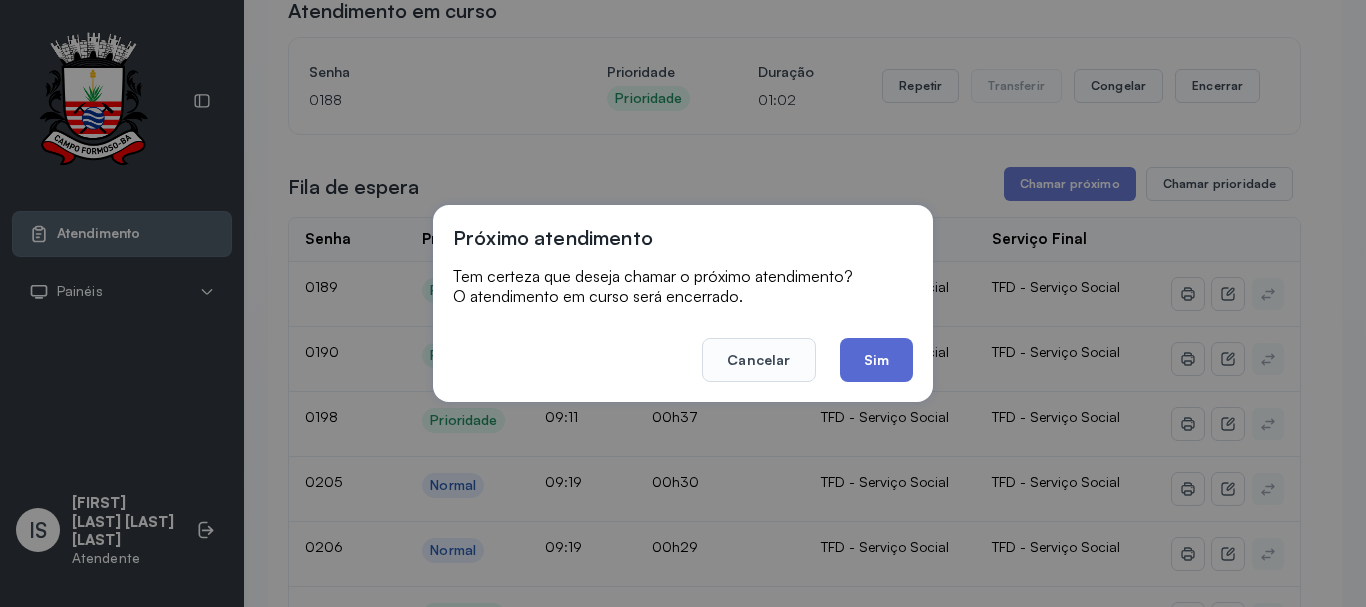 click on "Sim" 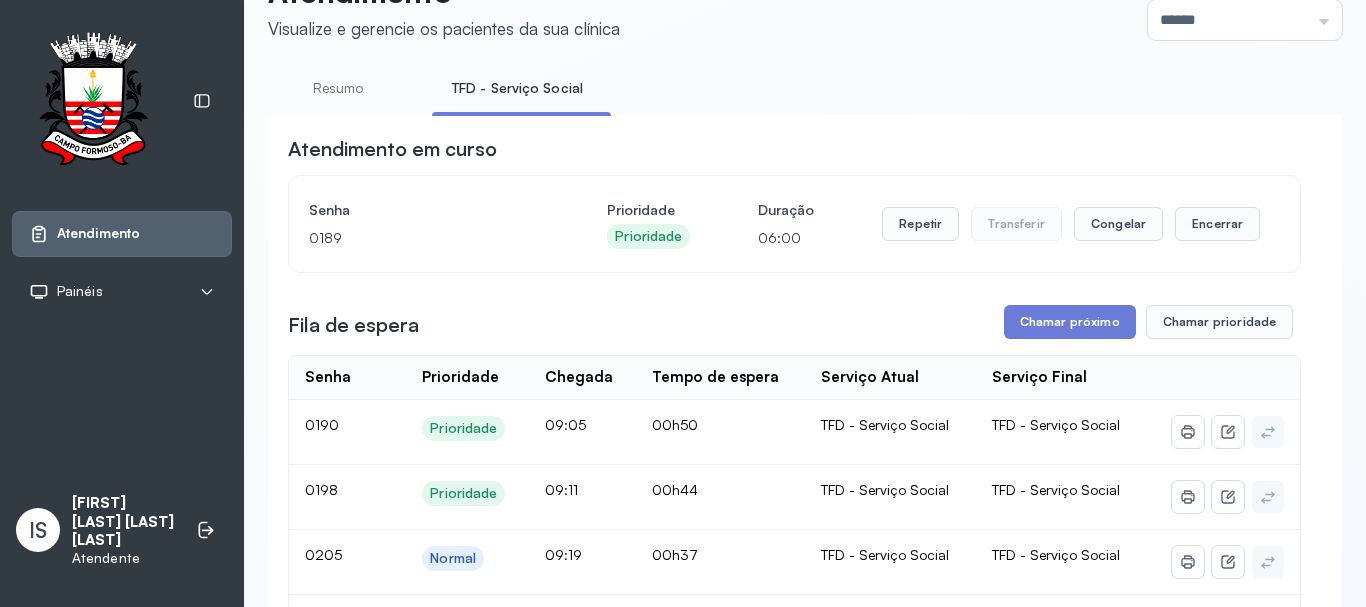 scroll, scrollTop: 200, scrollLeft: 0, axis: vertical 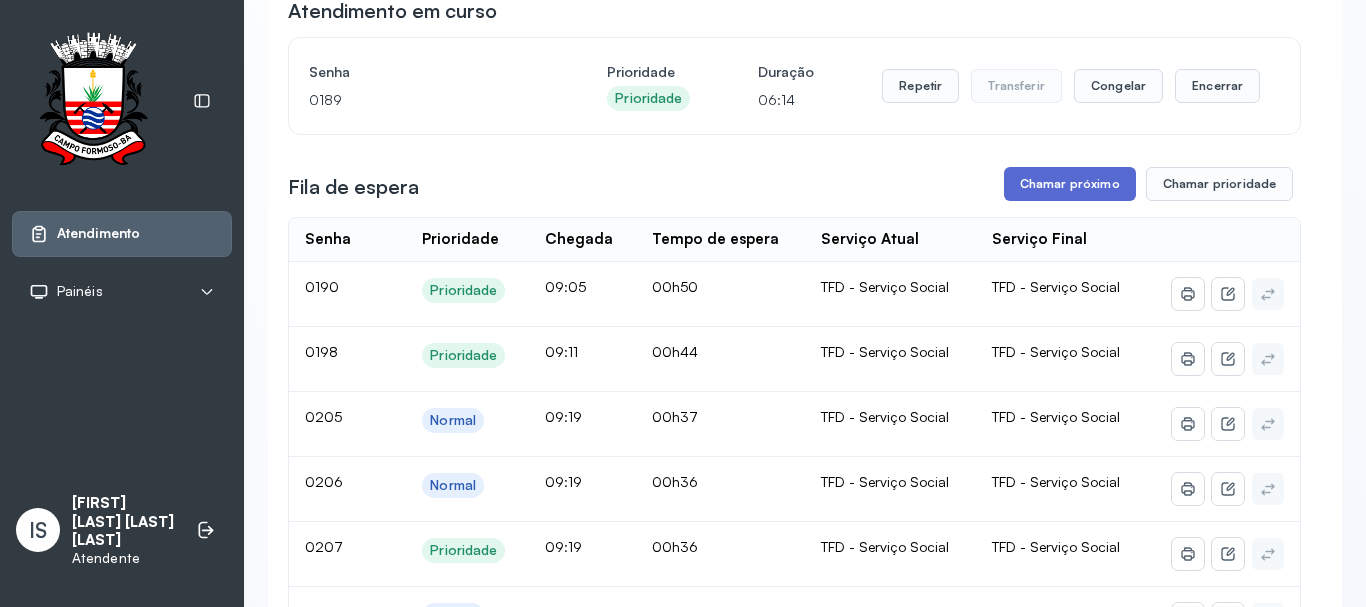 click on "Chamar próximo" at bounding box center [1070, 184] 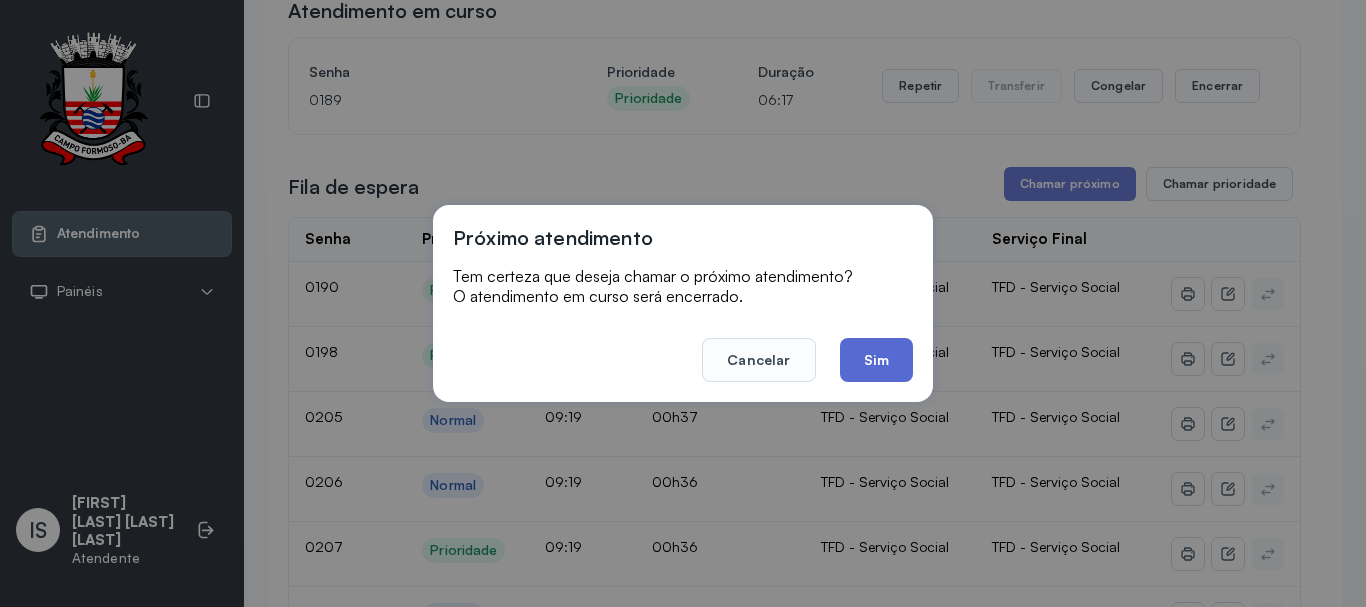 click on "Sim" 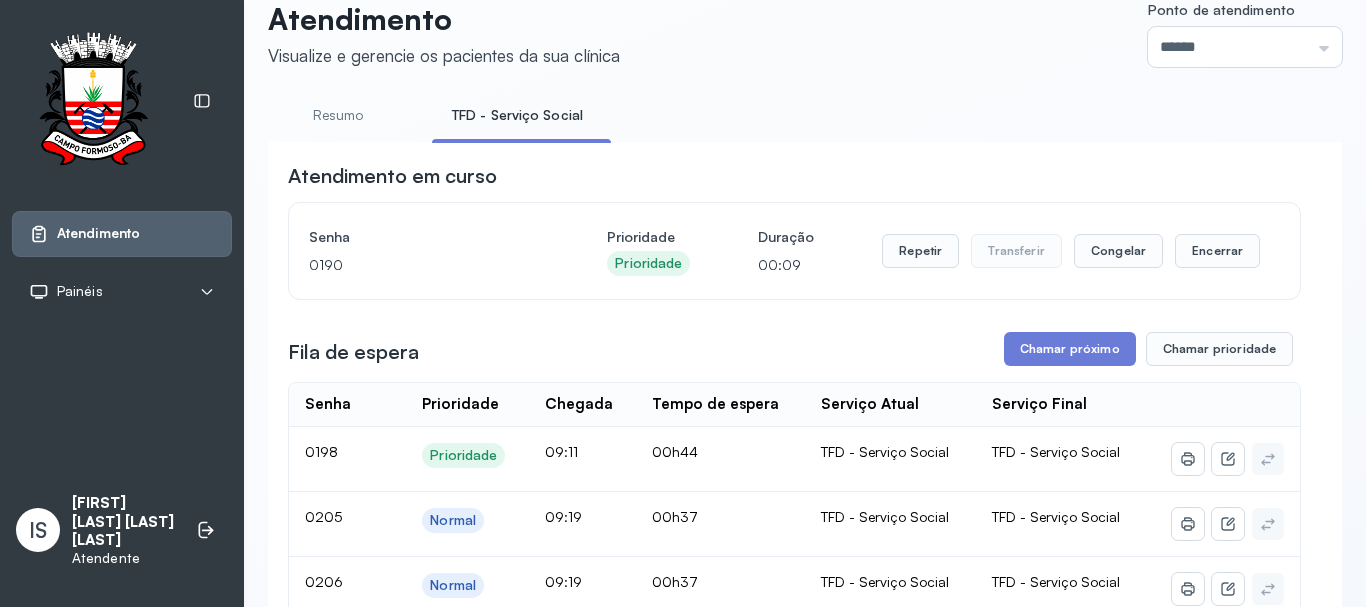 scroll, scrollTop: 0, scrollLeft: 0, axis: both 